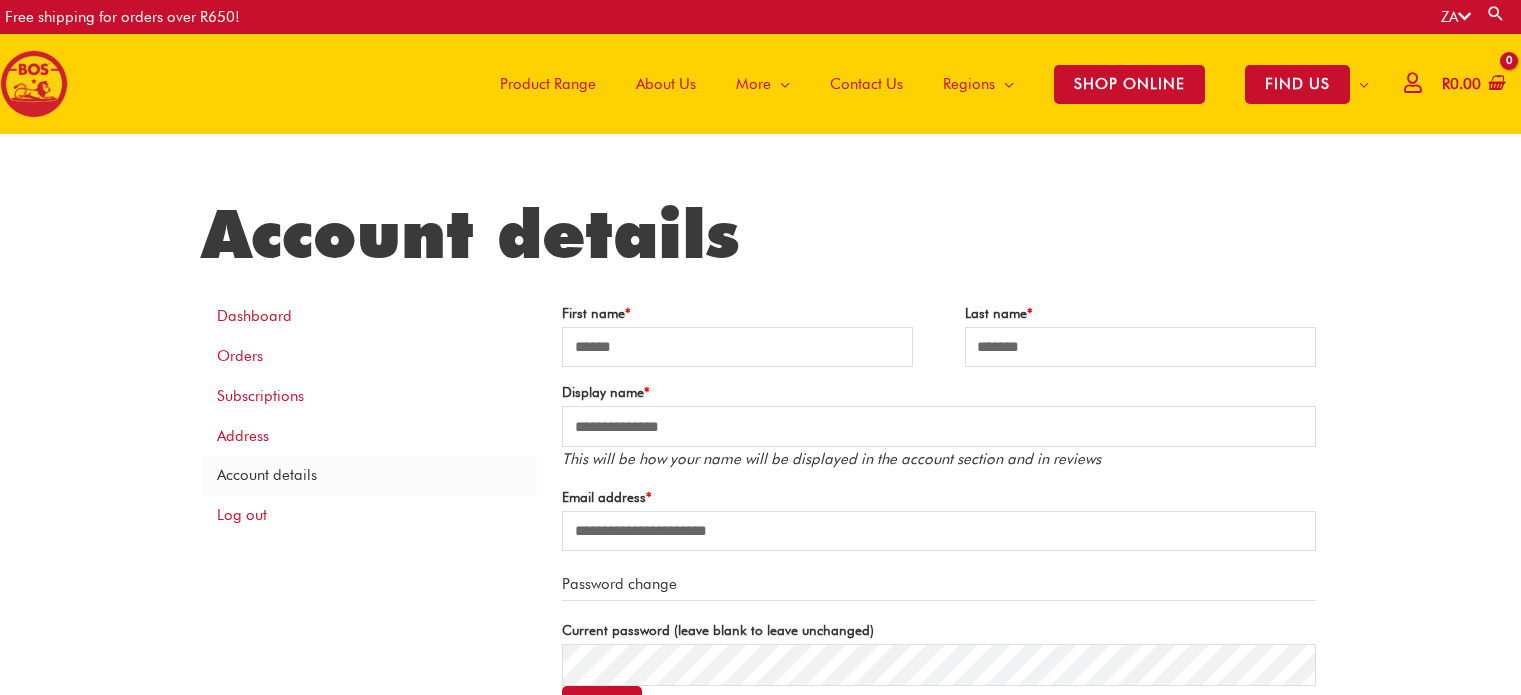 scroll, scrollTop: 0, scrollLeft: 0, axis: both 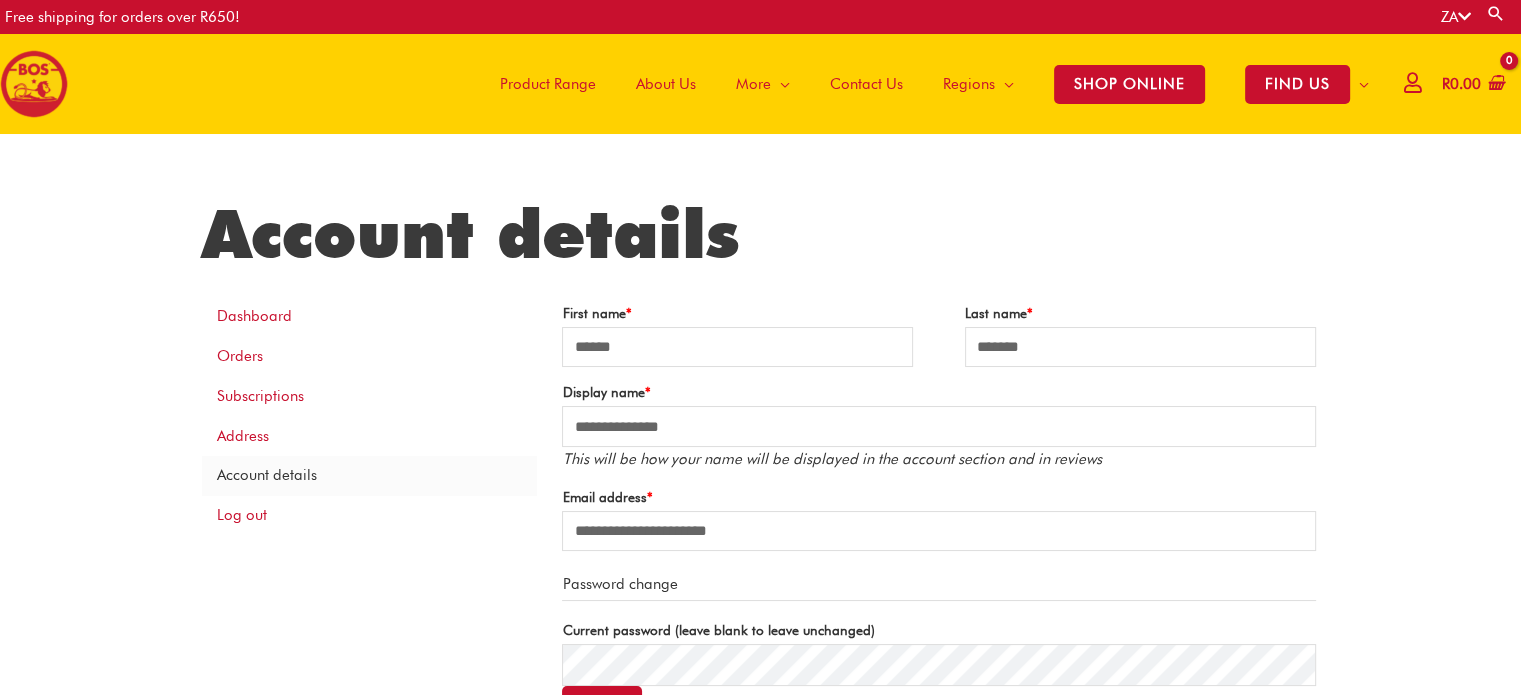 click on "Product Range" at bounding box center (548, 84) 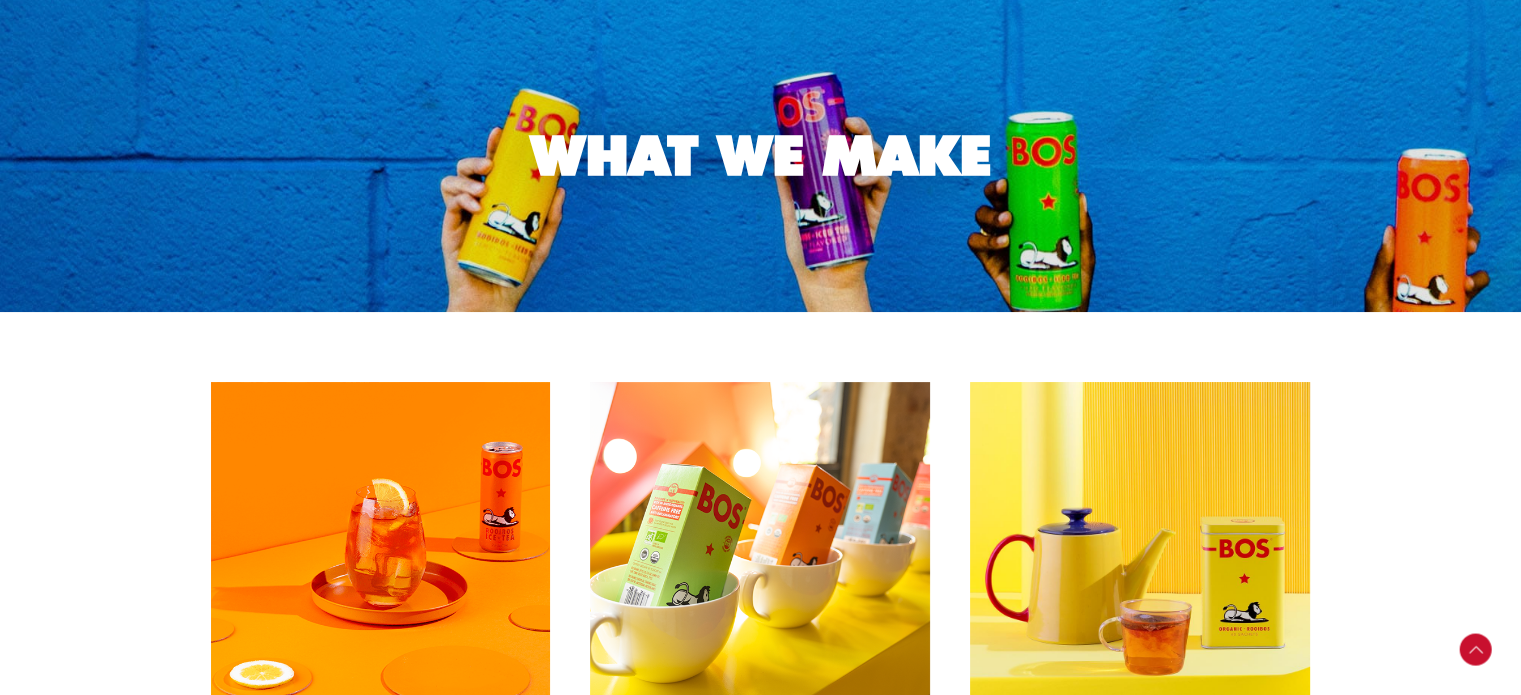 scroll, scrollTop: 400, scrollLeft: 0, axis: vertical 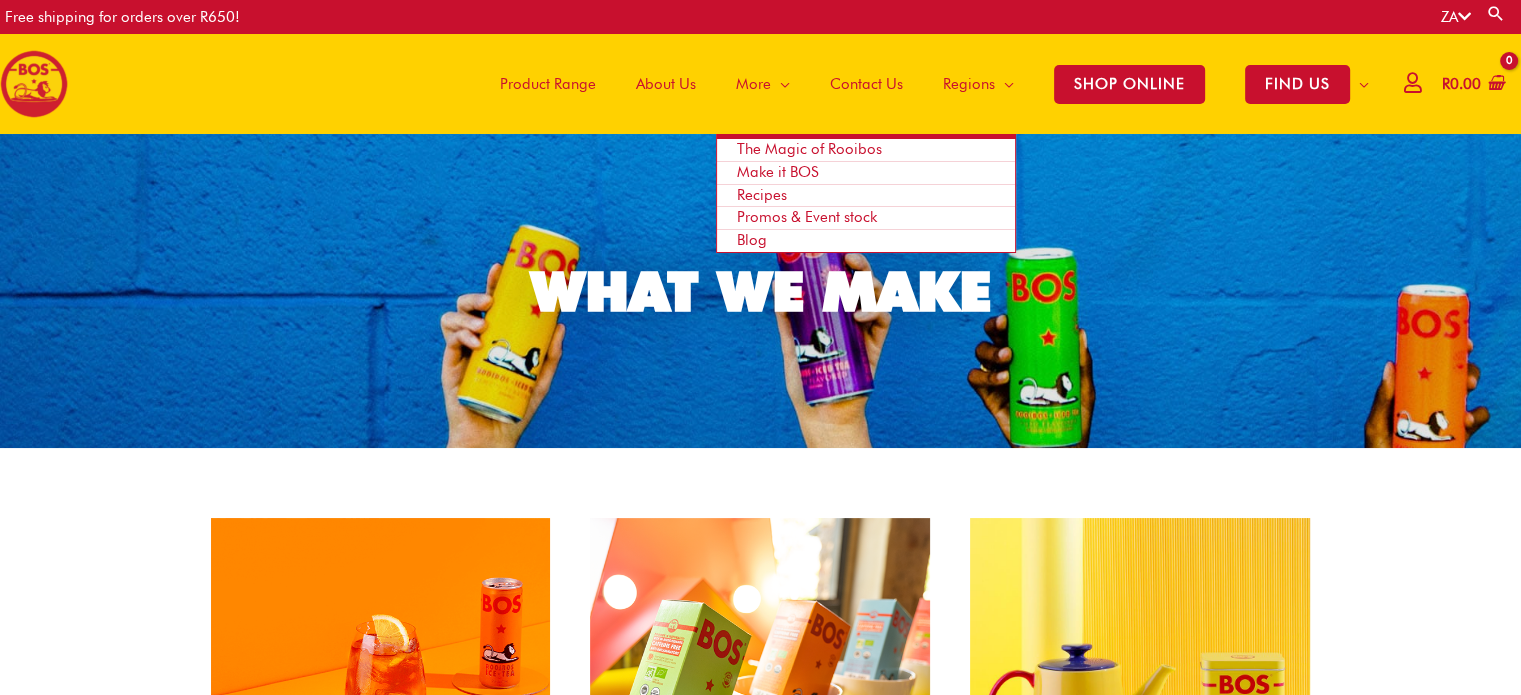click on "The Magic of Rooibos" at bounding box center [809, 149] 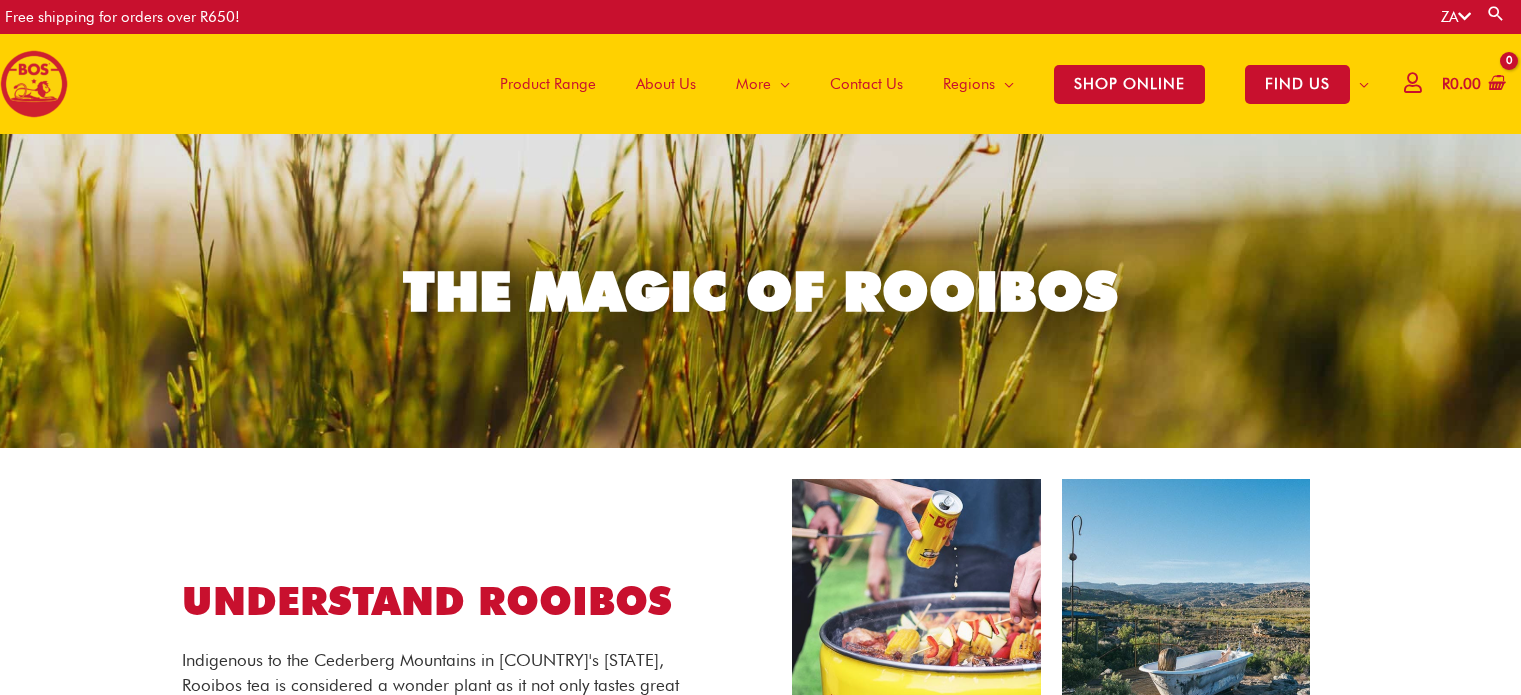 scroll, scrollTop: 0, scrollLeft: 0, axis: both 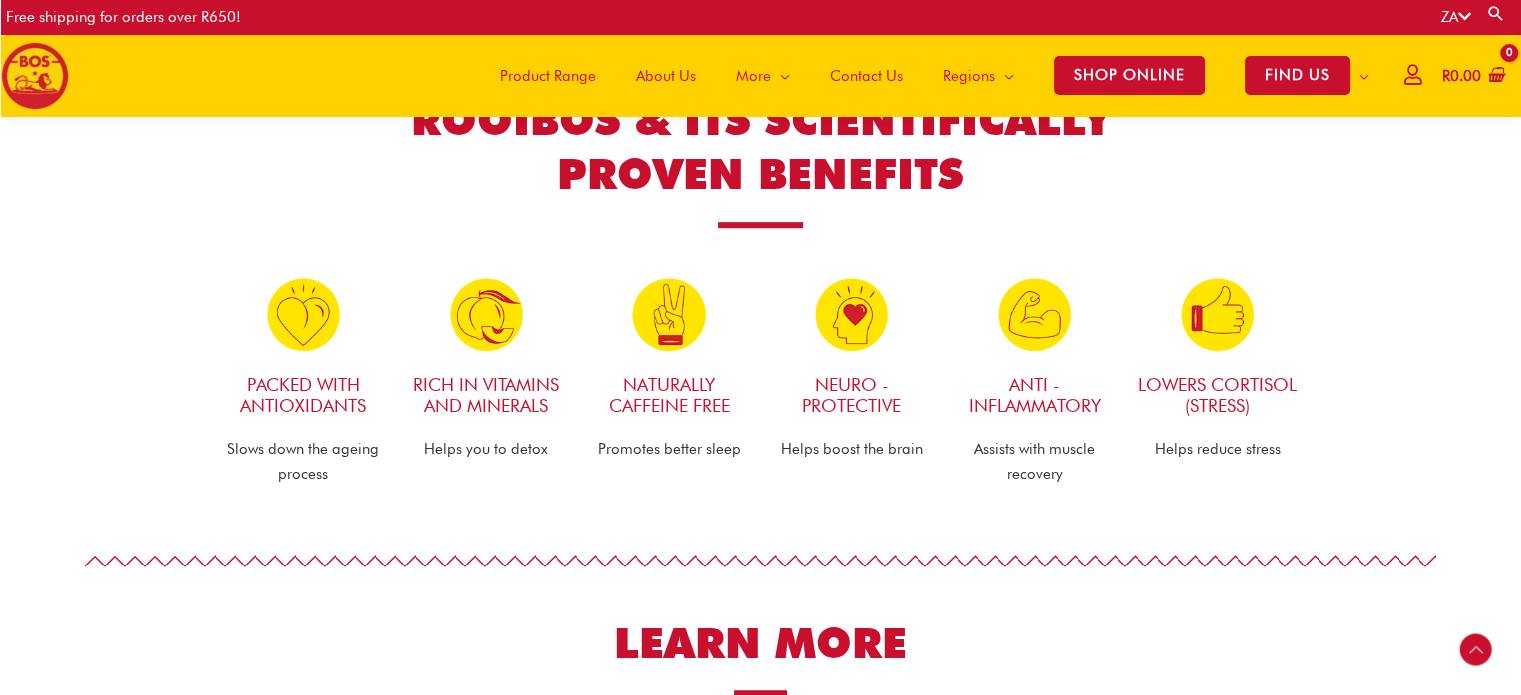 click on "Product Range" at bounding box center (548, 76) 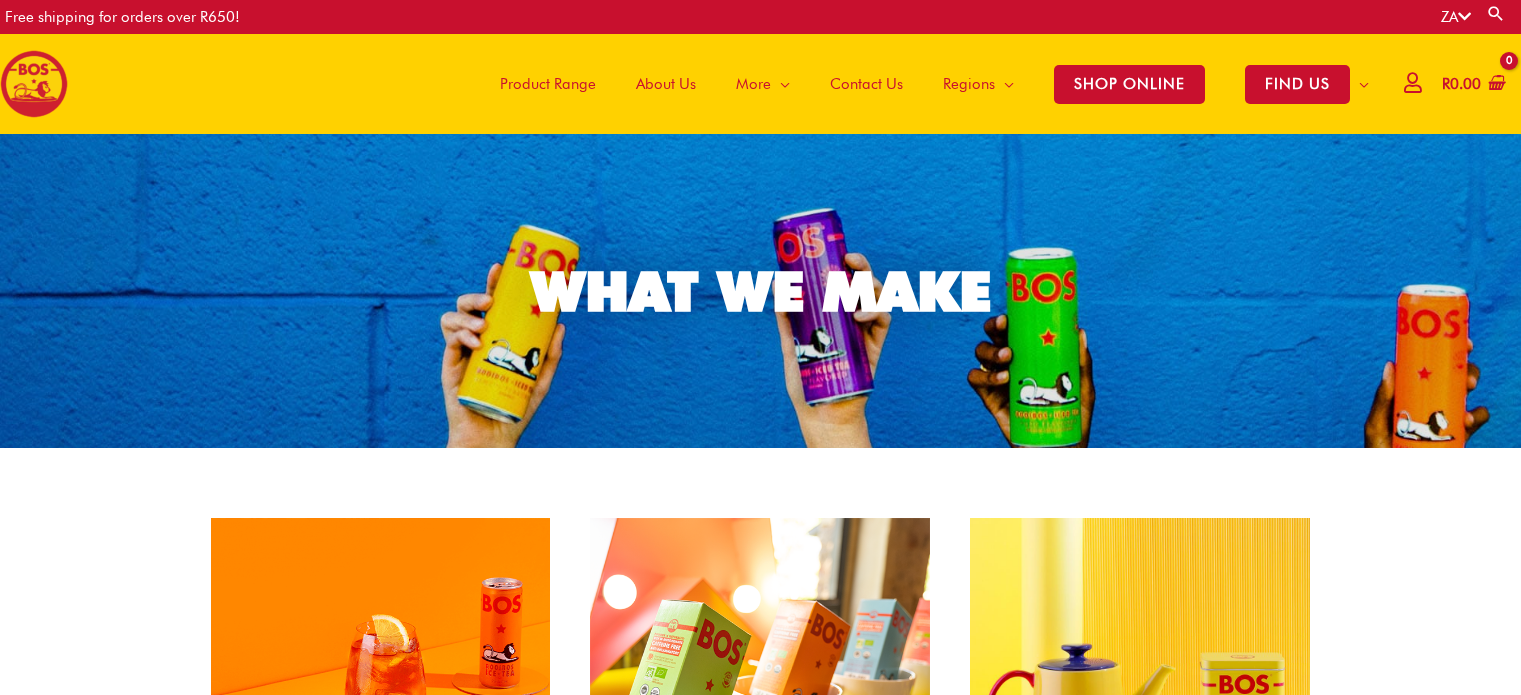 scroll, scrollTop: 500, scrollLeft: 0, axis: vertical 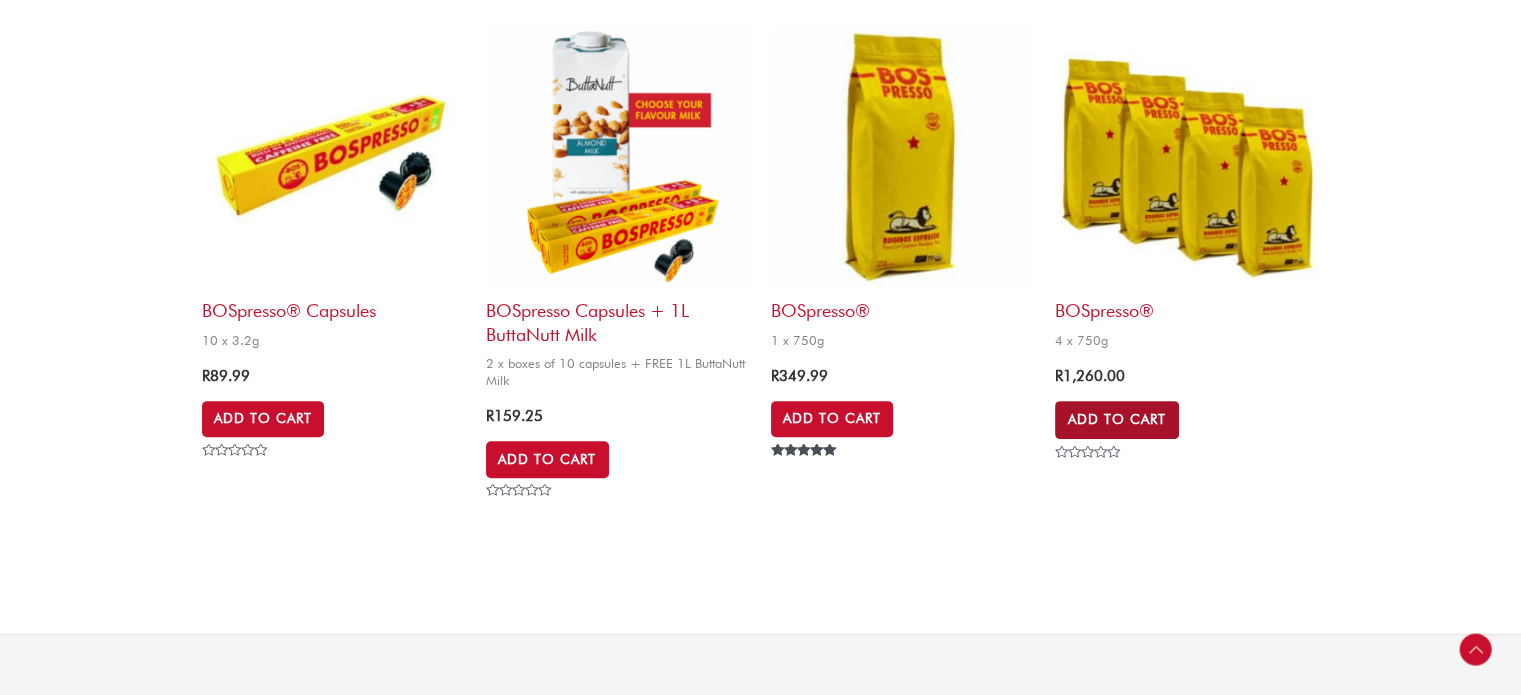 click on "Add to Cart" at bounding box center (1117, 420) 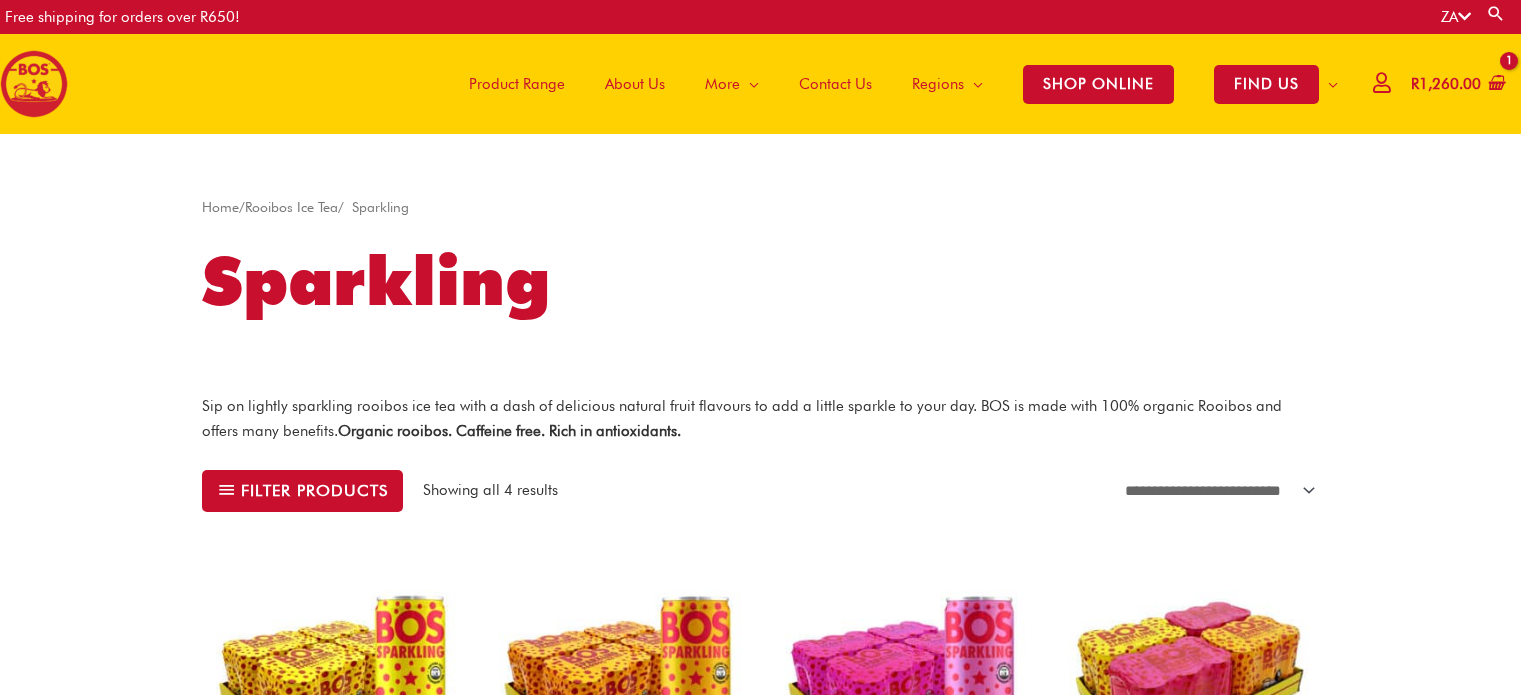 scroll, scrollTop: 0, scrollLeft: 0, axis: both 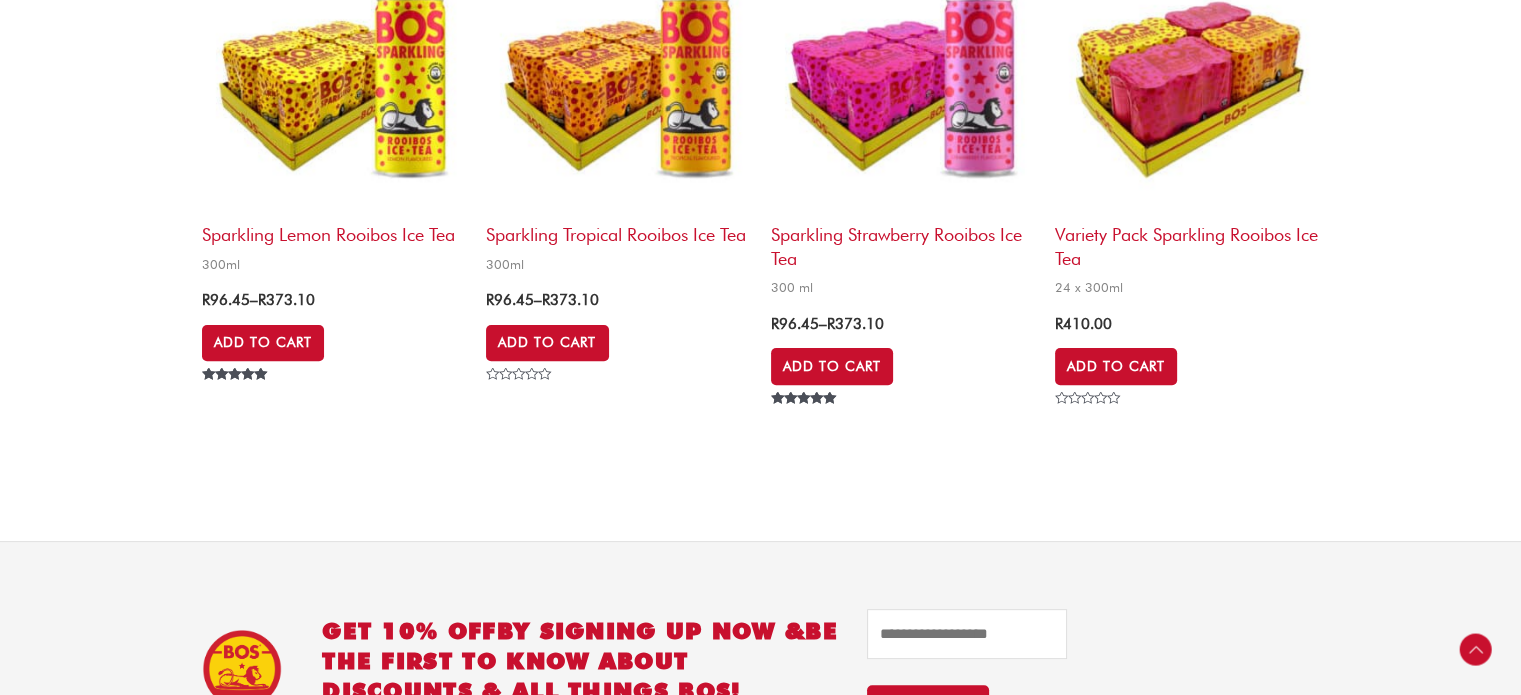 click at bounding box center (618, 81) 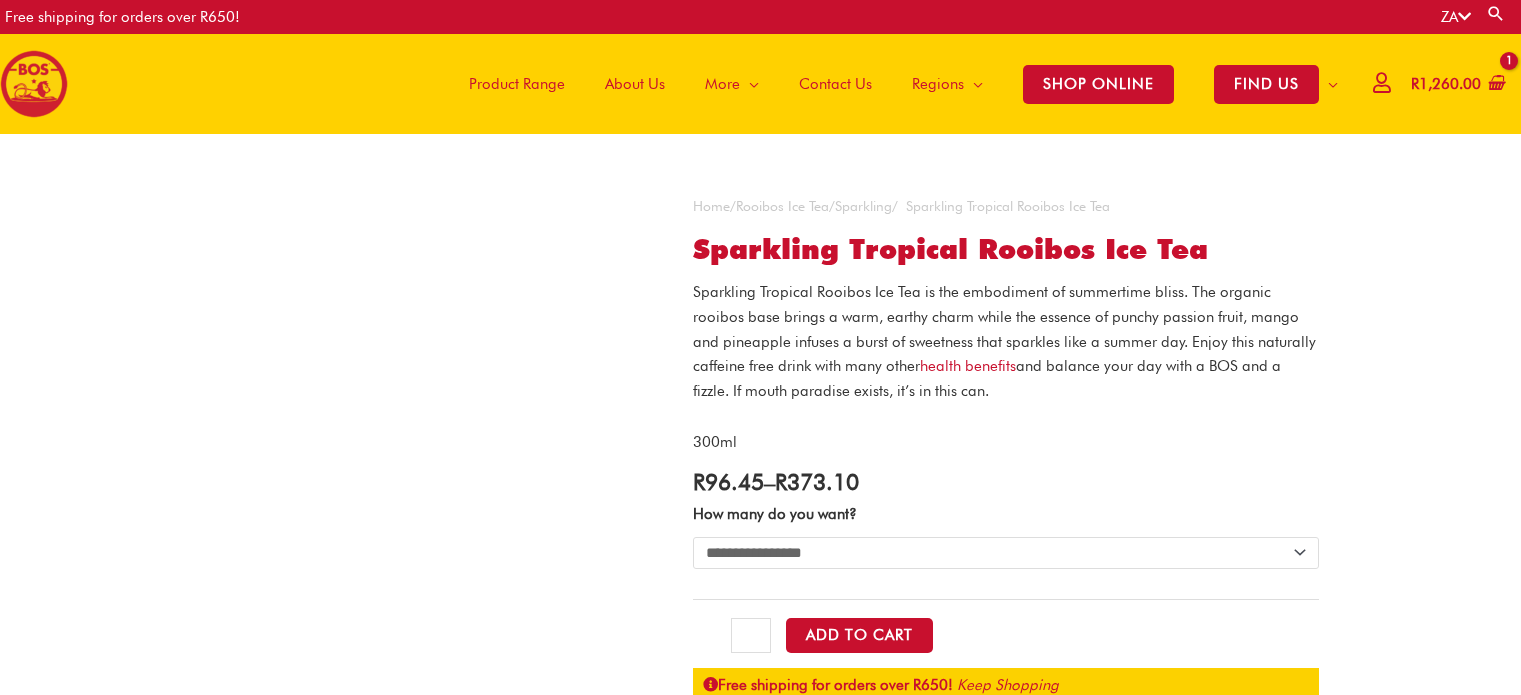 scroll, scrollTop: 0, scrollLeft: 0, axis: both 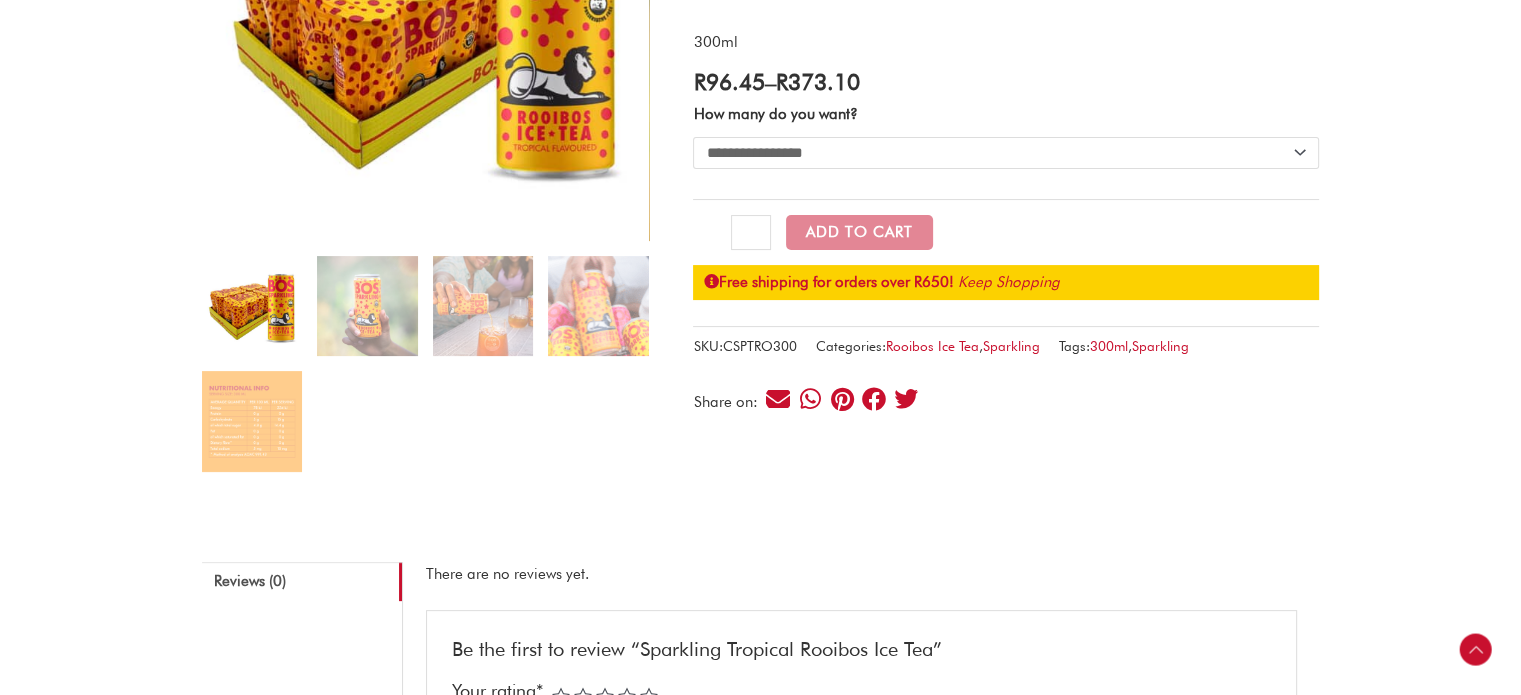 click on "**********" 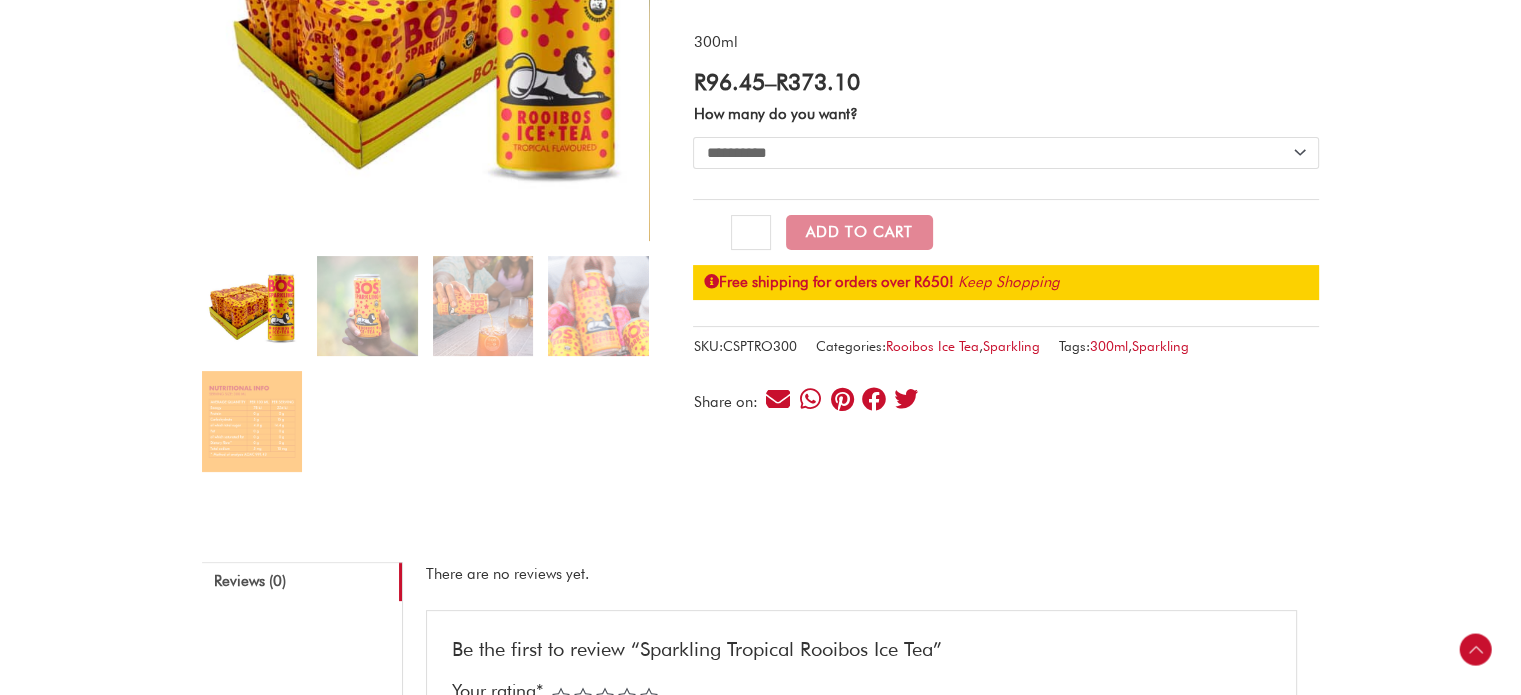 click on "**********" 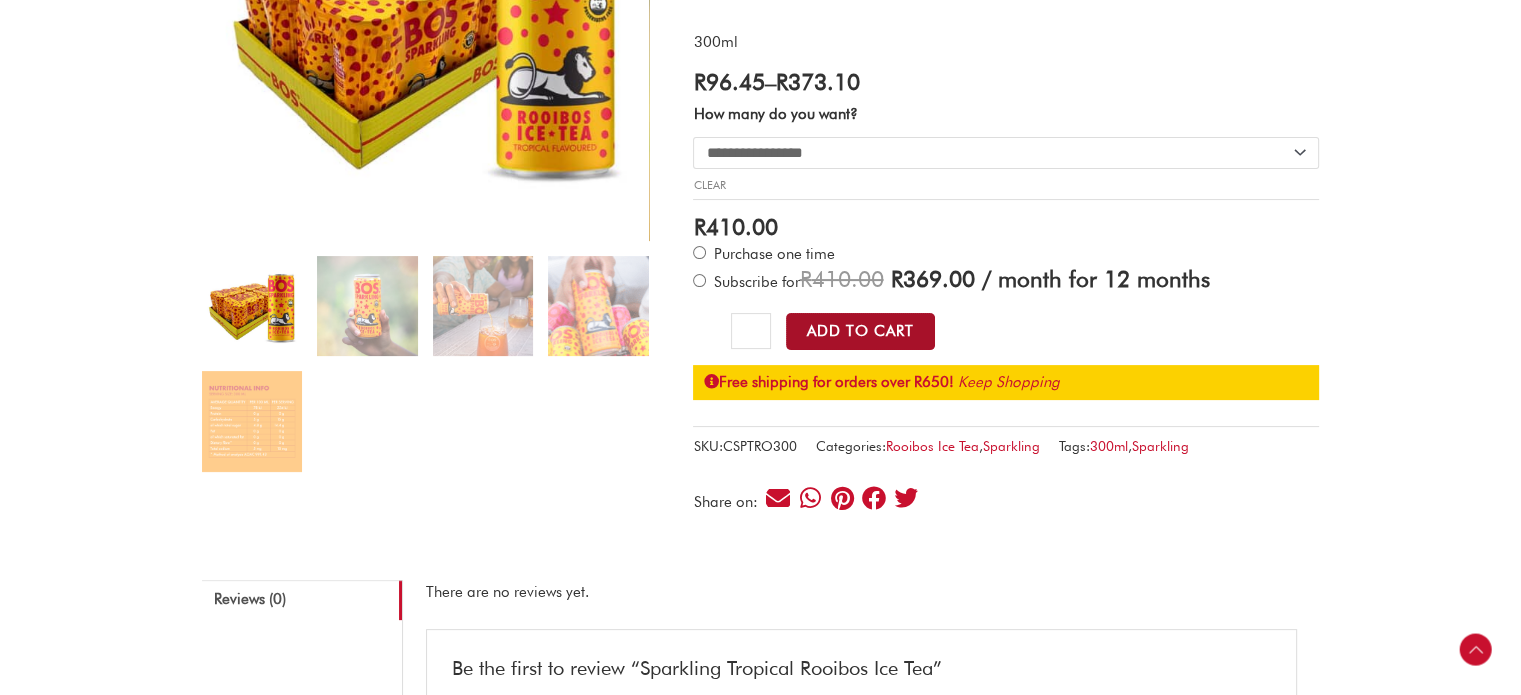 click on "Add to Cart" 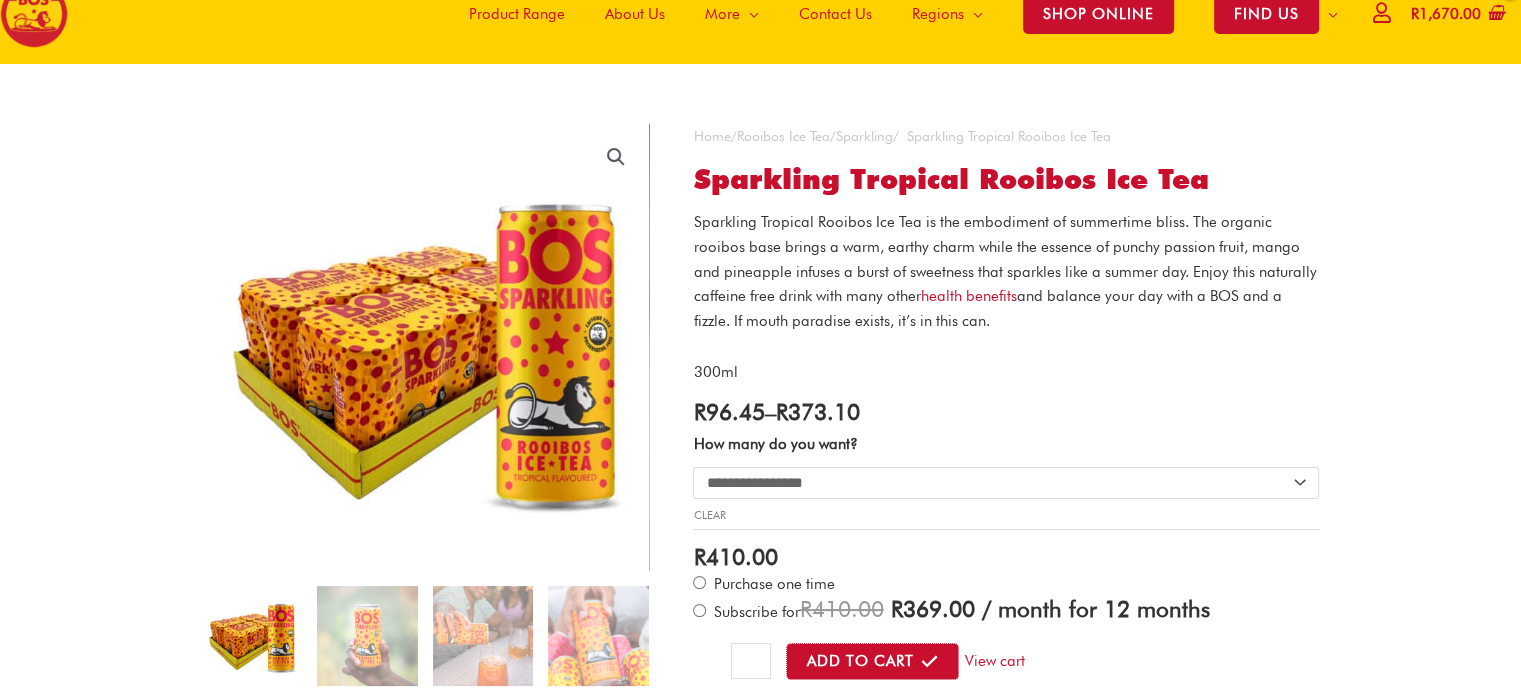scroll, scrollTop: 100, scrollLeft: 0, axis: vertical 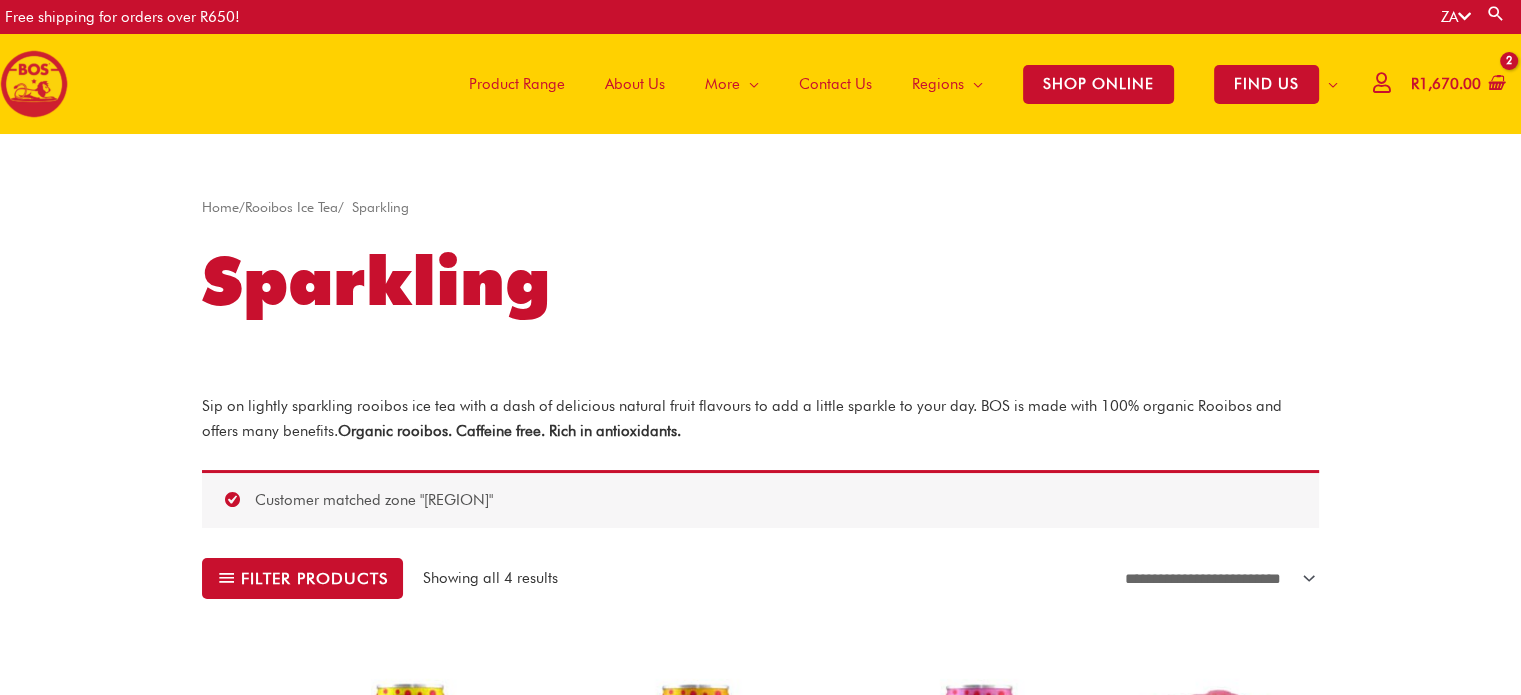 click on "Product Range" at bounding box center [517, 84] 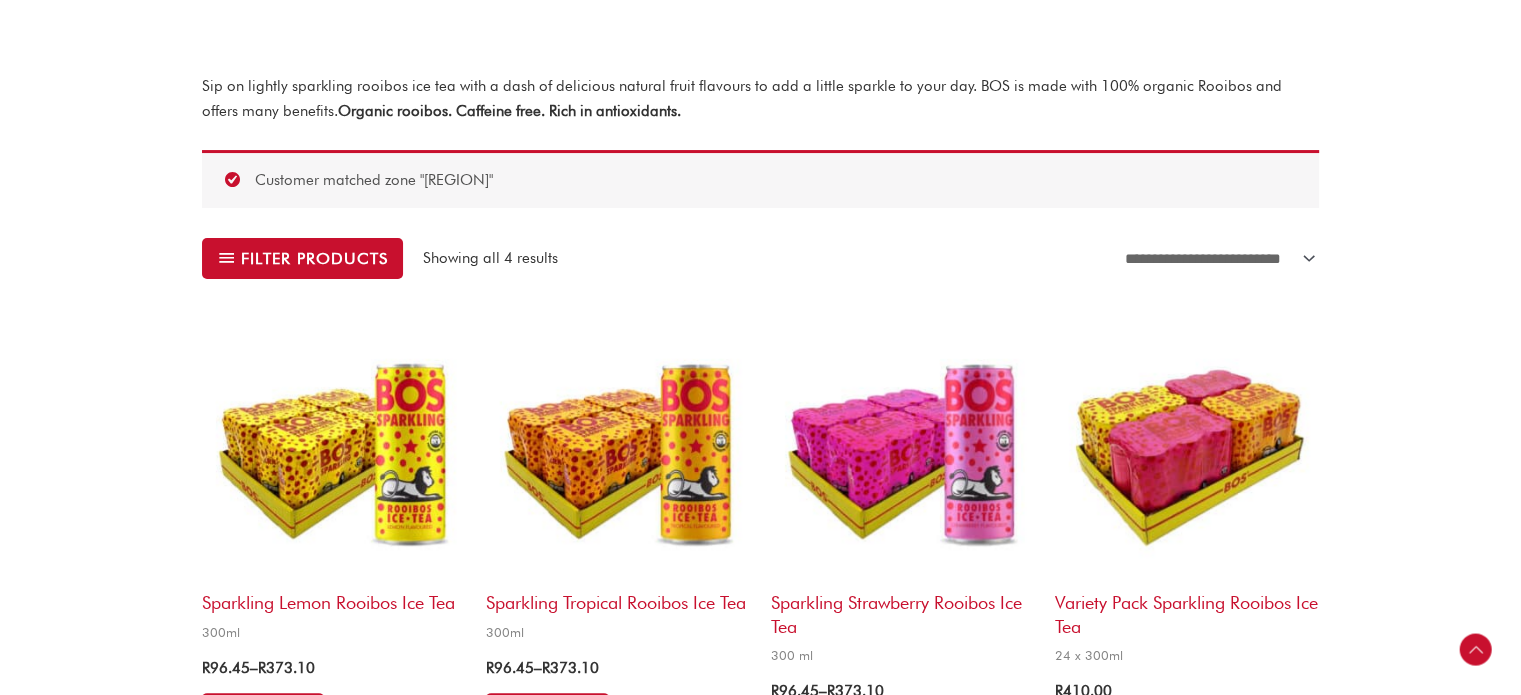 scroll, scrollTop: 400, scrollLeft: 0, axis: vertical 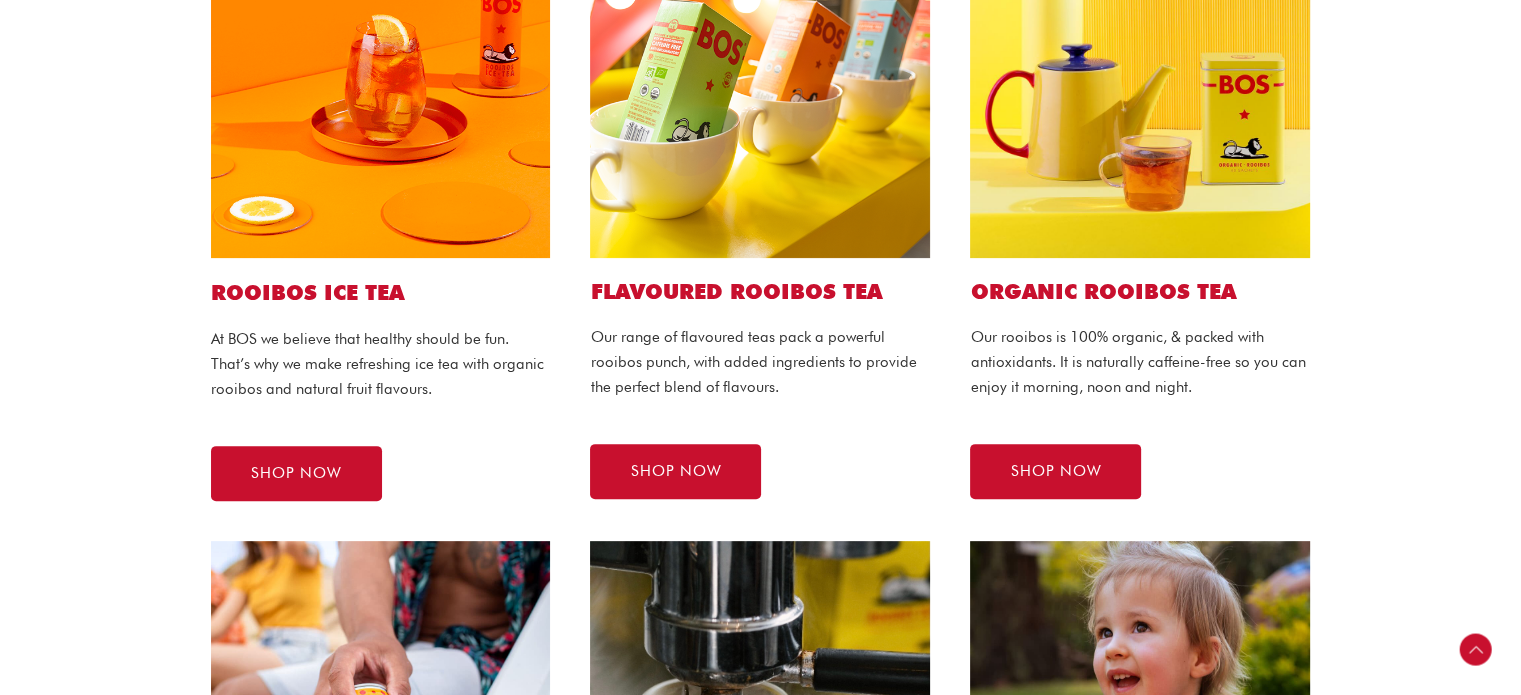 click at bounding box center [381, 88] 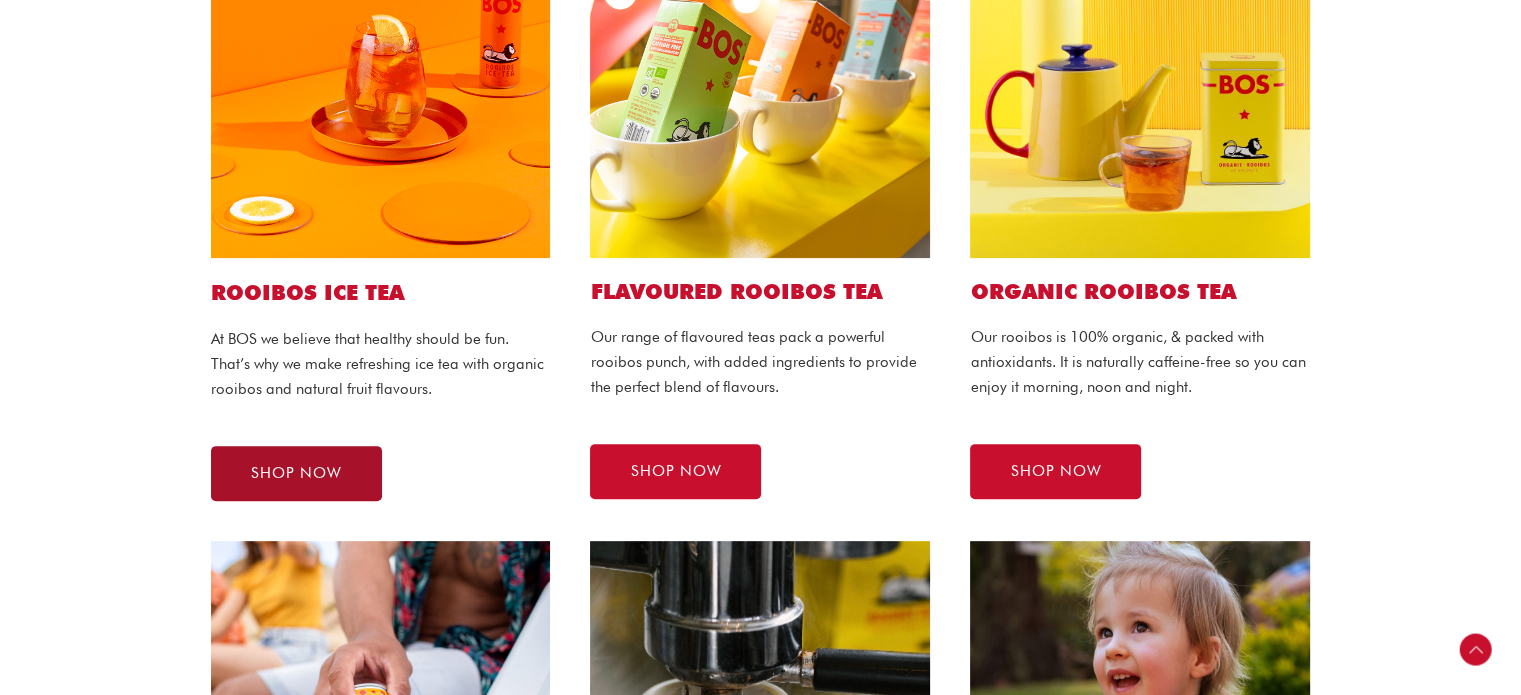 click on "SHOP NOW" at bounding box center (296, 473) 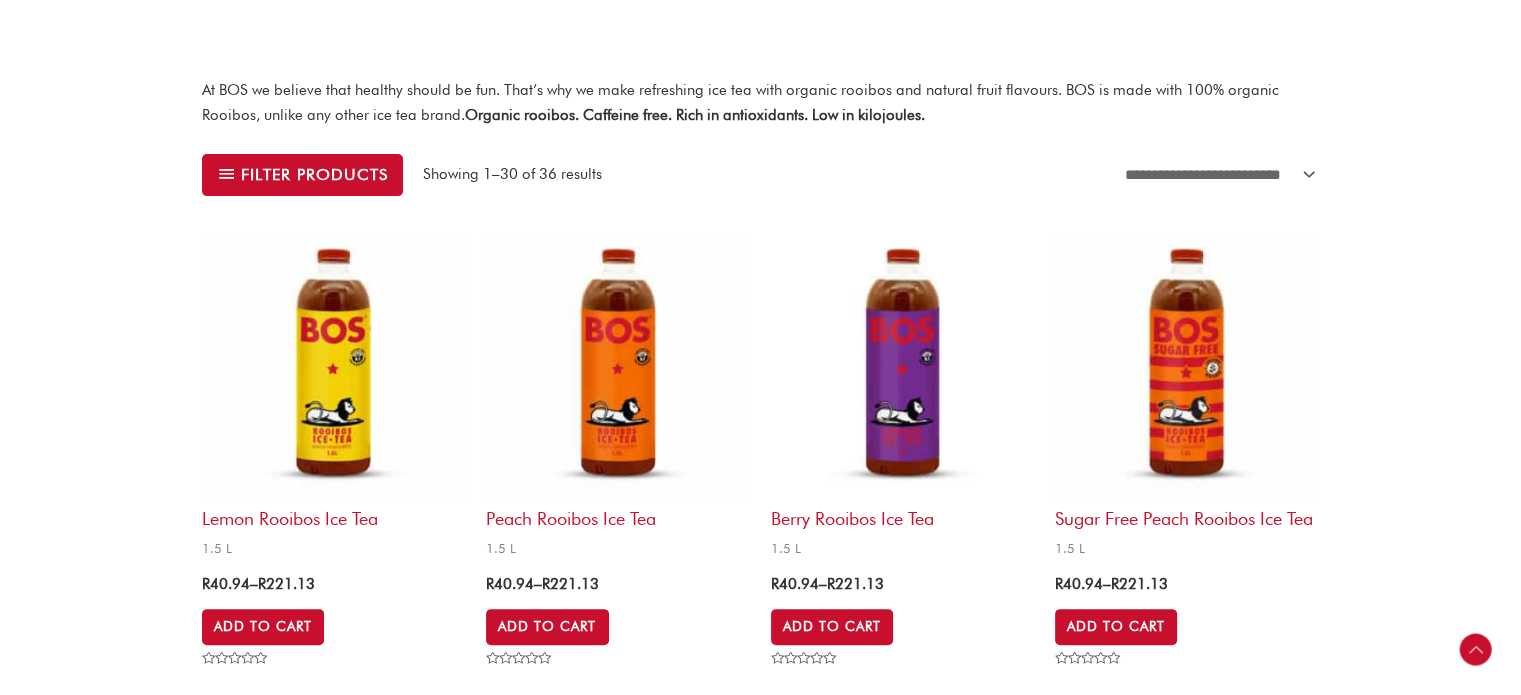 scroll, scrollTop: 656, scrollLeft: 0, axis: vertical 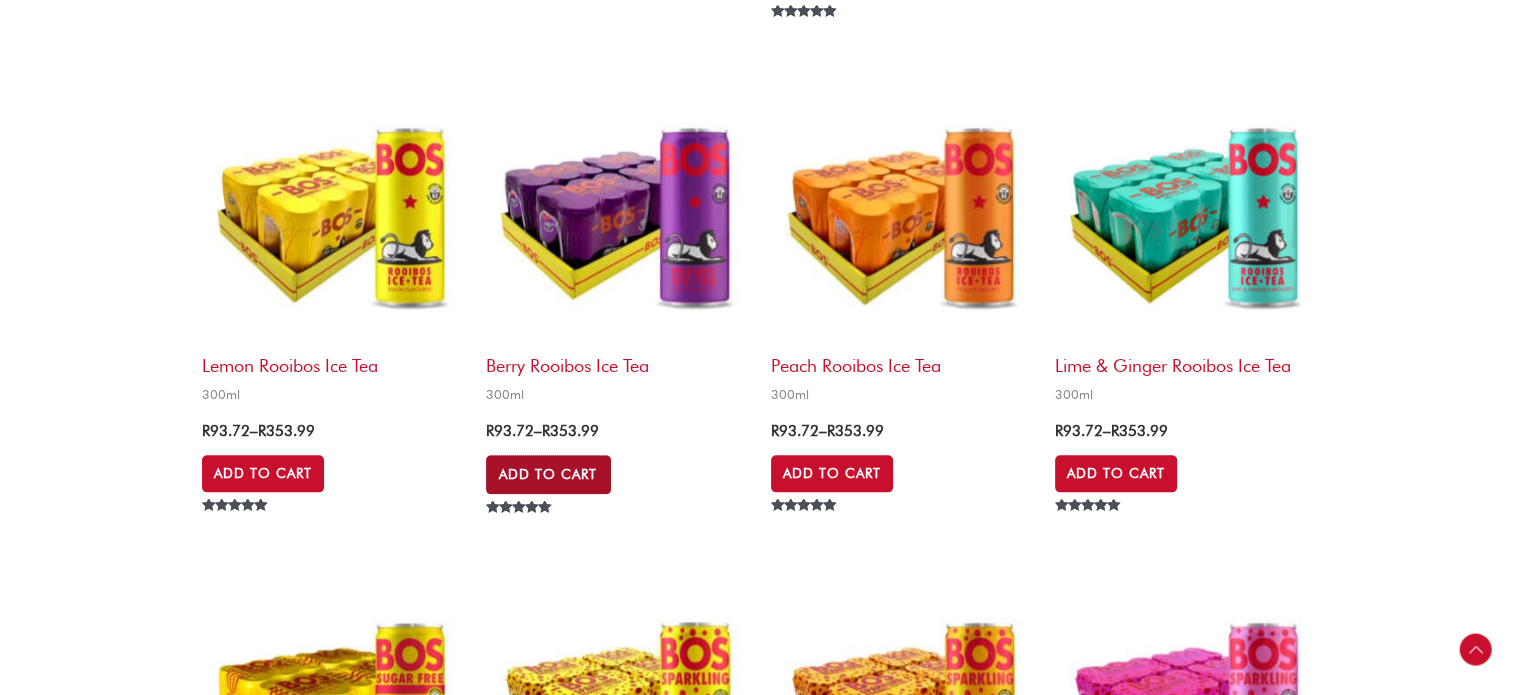 click on "Add to Cart" at bounding box center (548, 474) 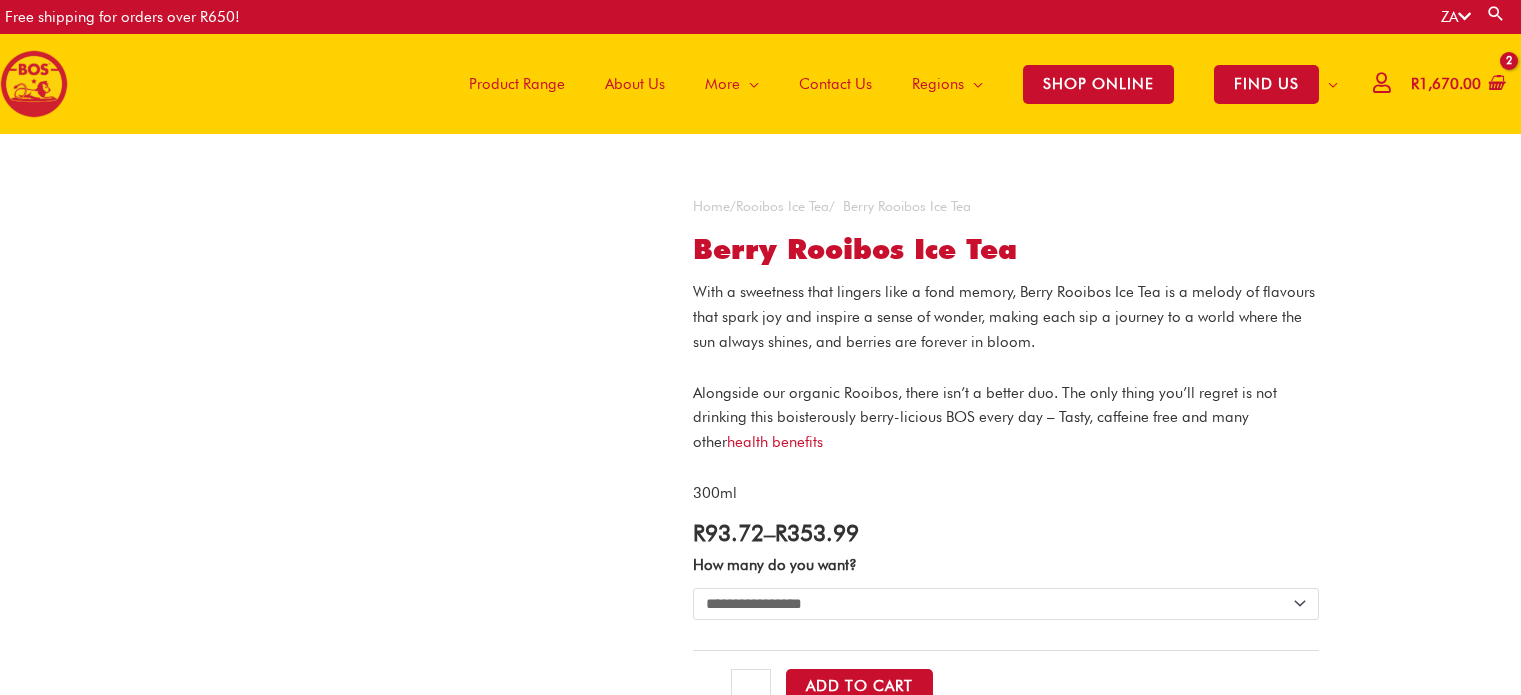 scroll, scrollTop: 0, scrollLeft: 0, axis: both 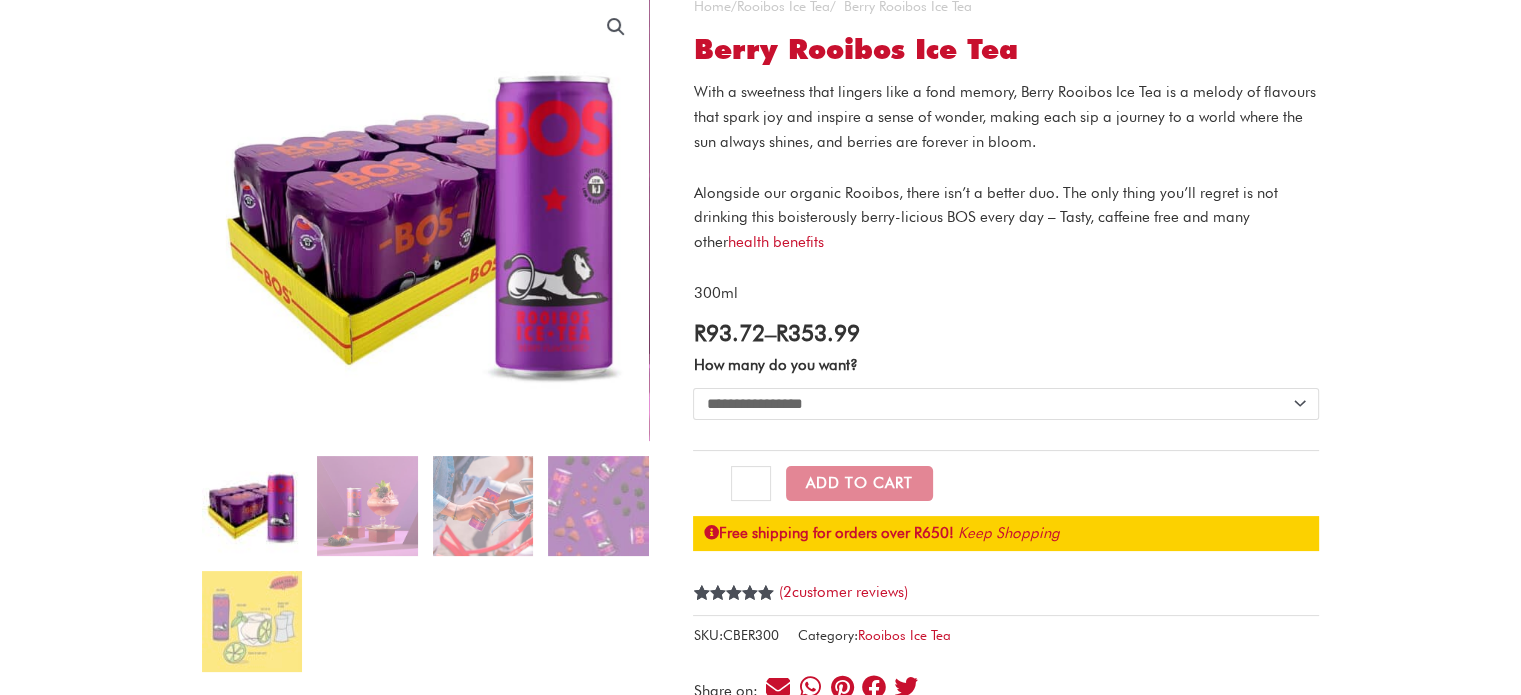 click on "**********" 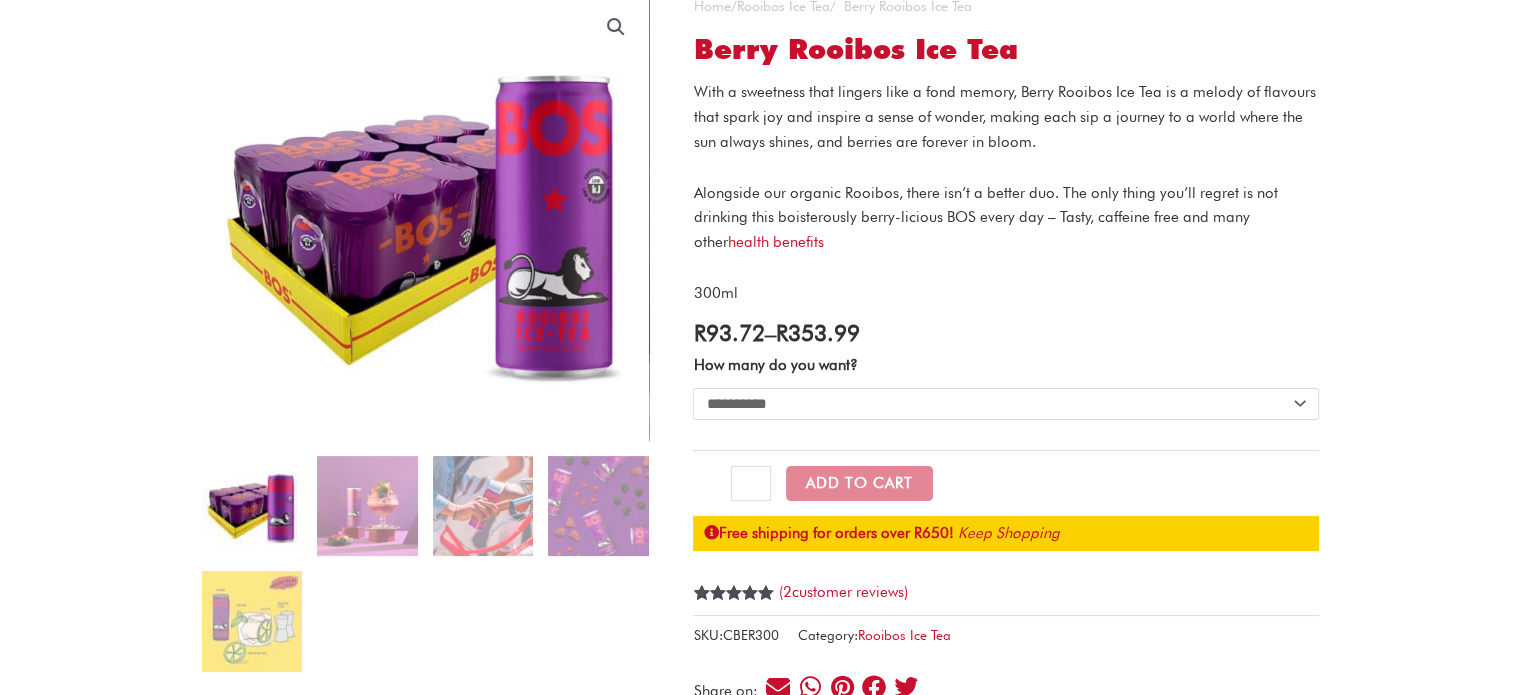 click on "**********" 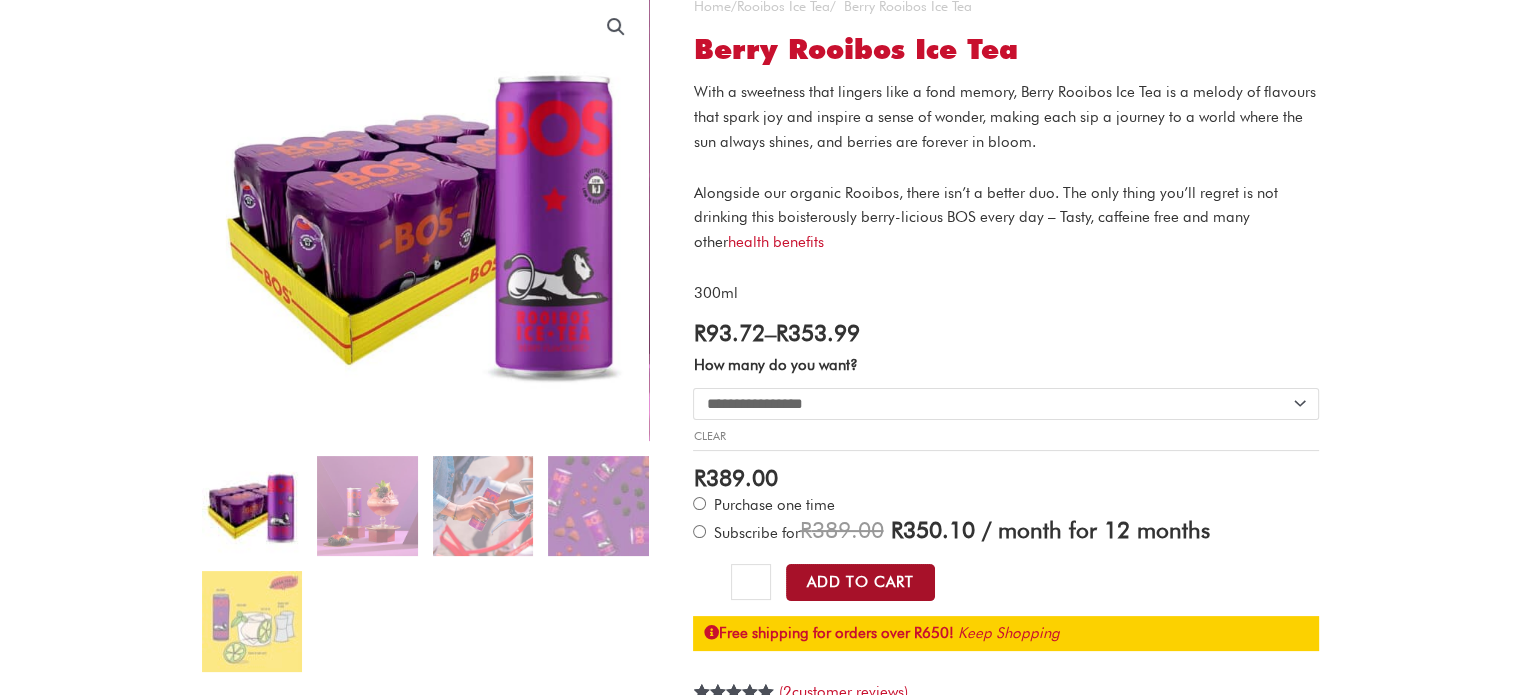 click on "Add to Cart" 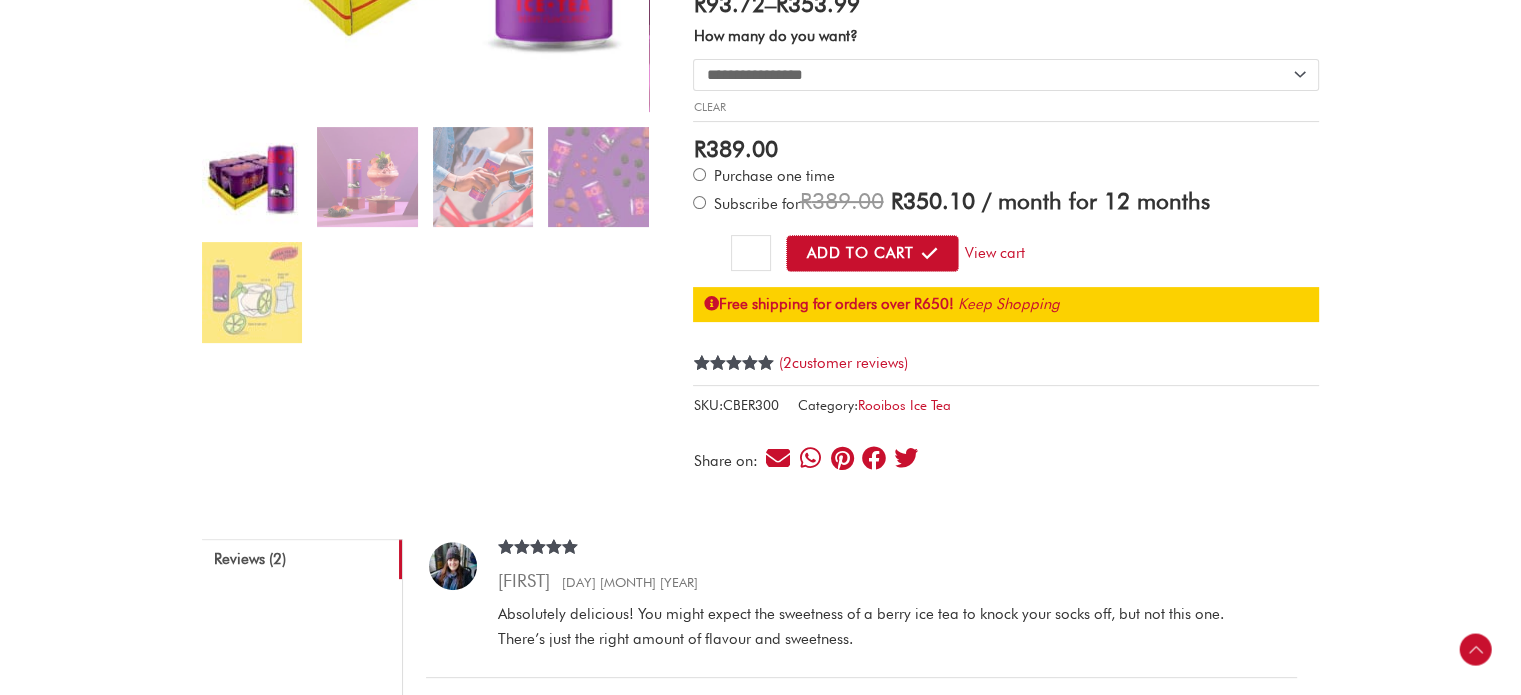 scroll, scrollTop: 800, scrollLeft: 0, axis: vertical 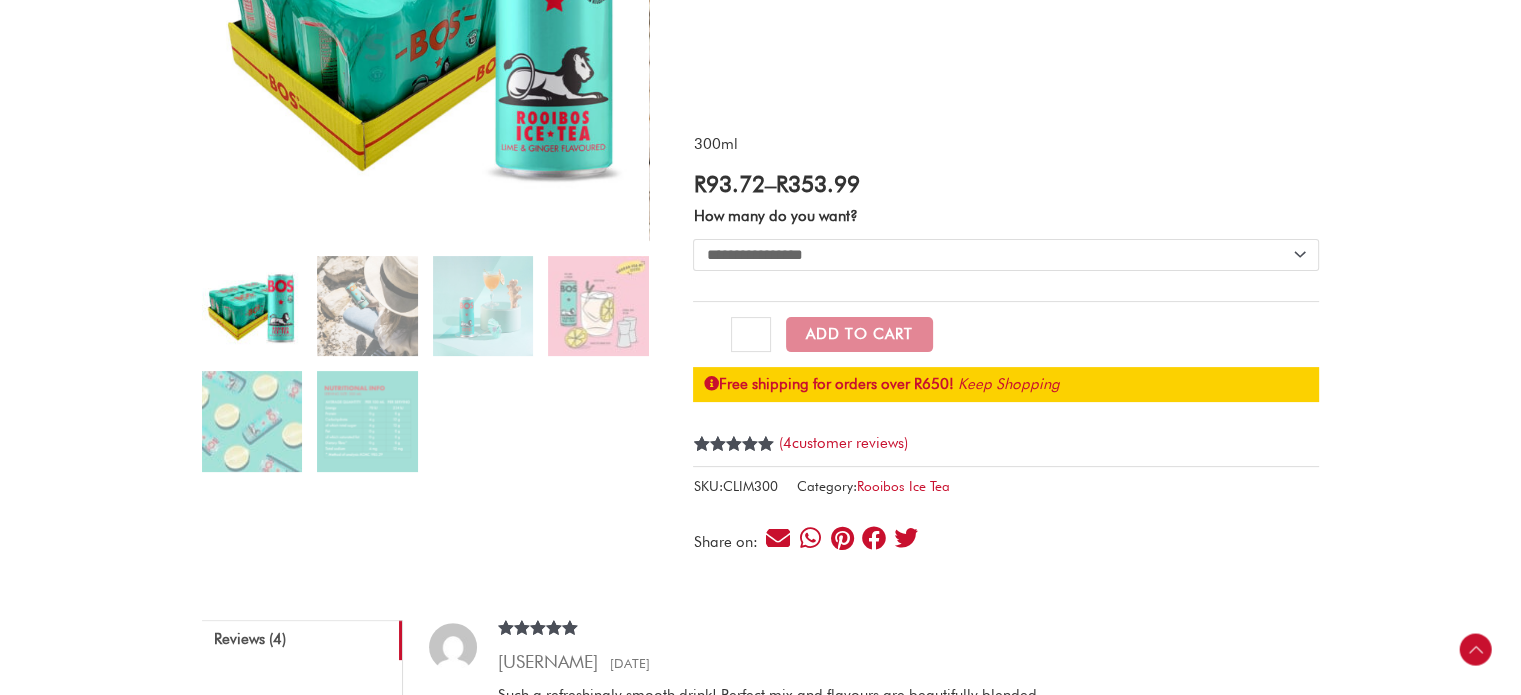 click on "**********" 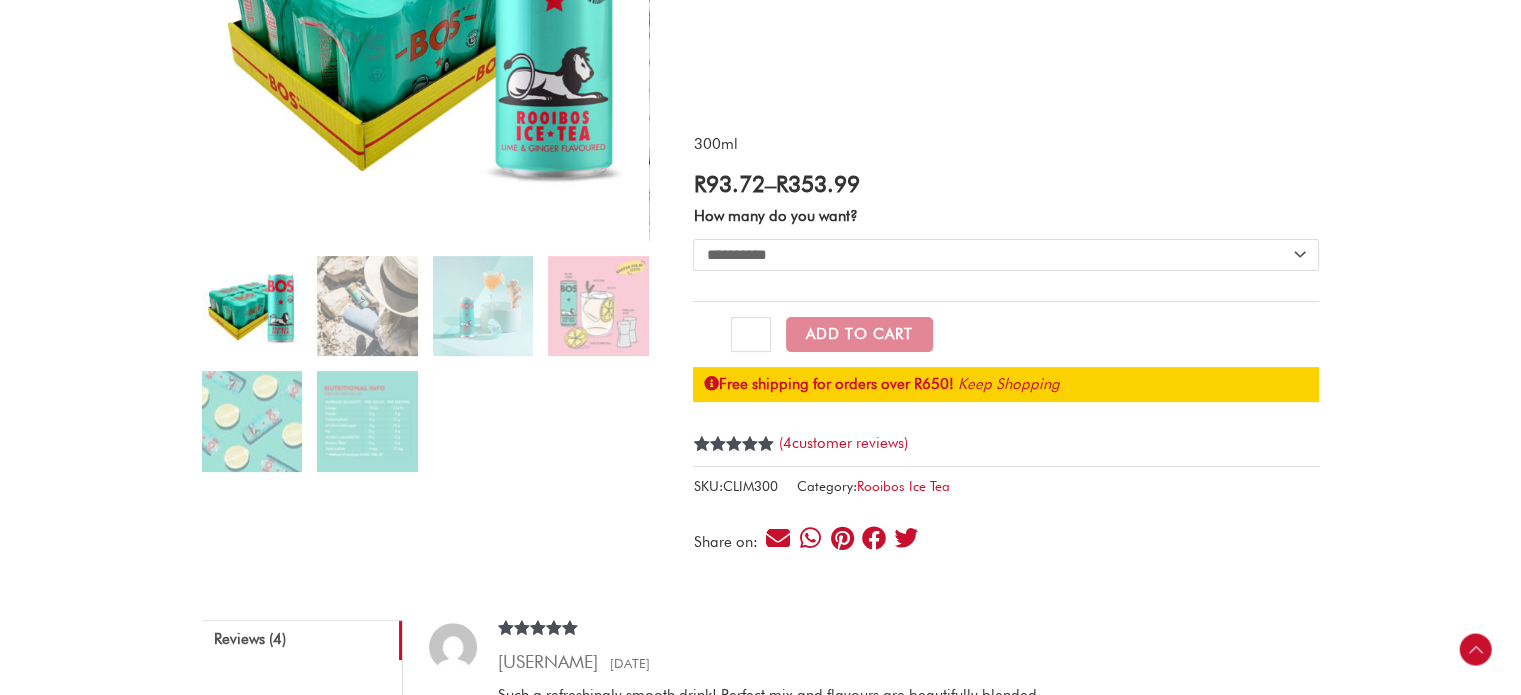 click on "**********" 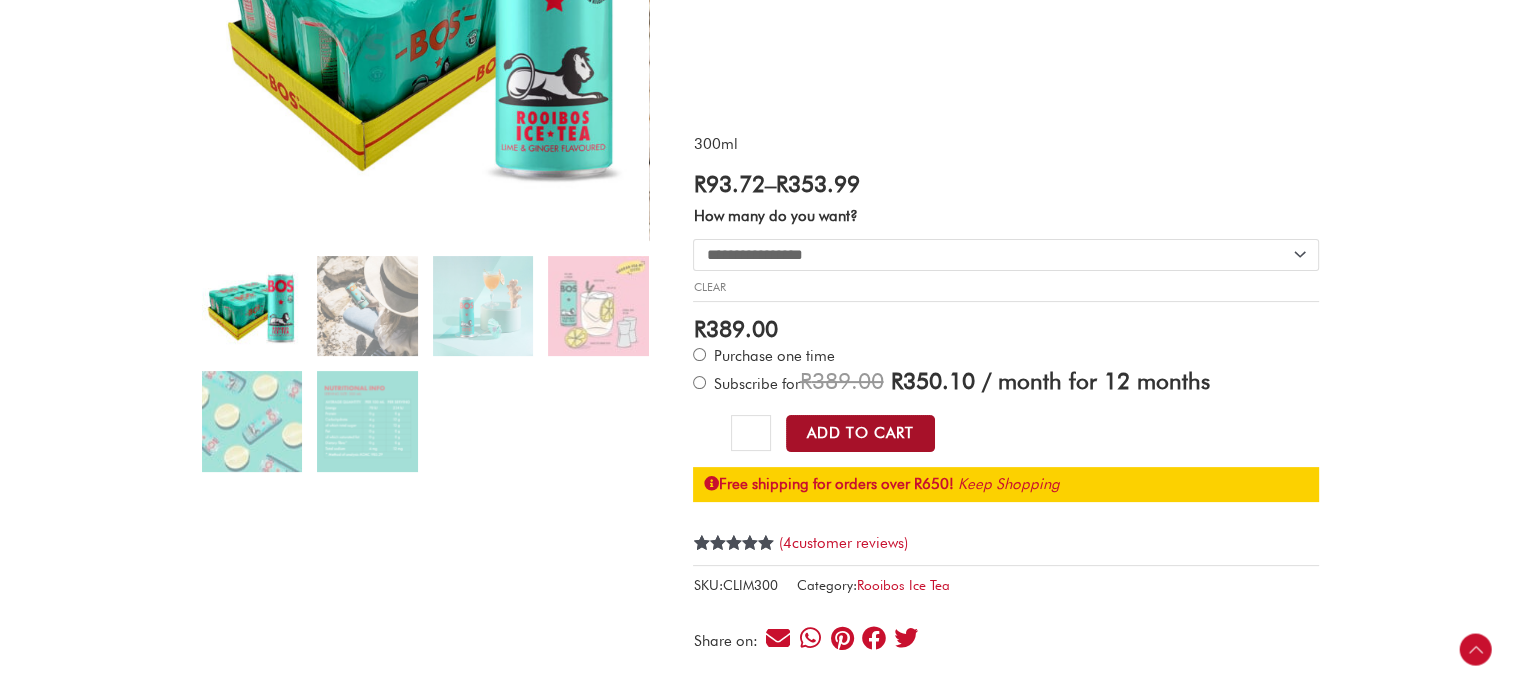 click on "Add to Cart" 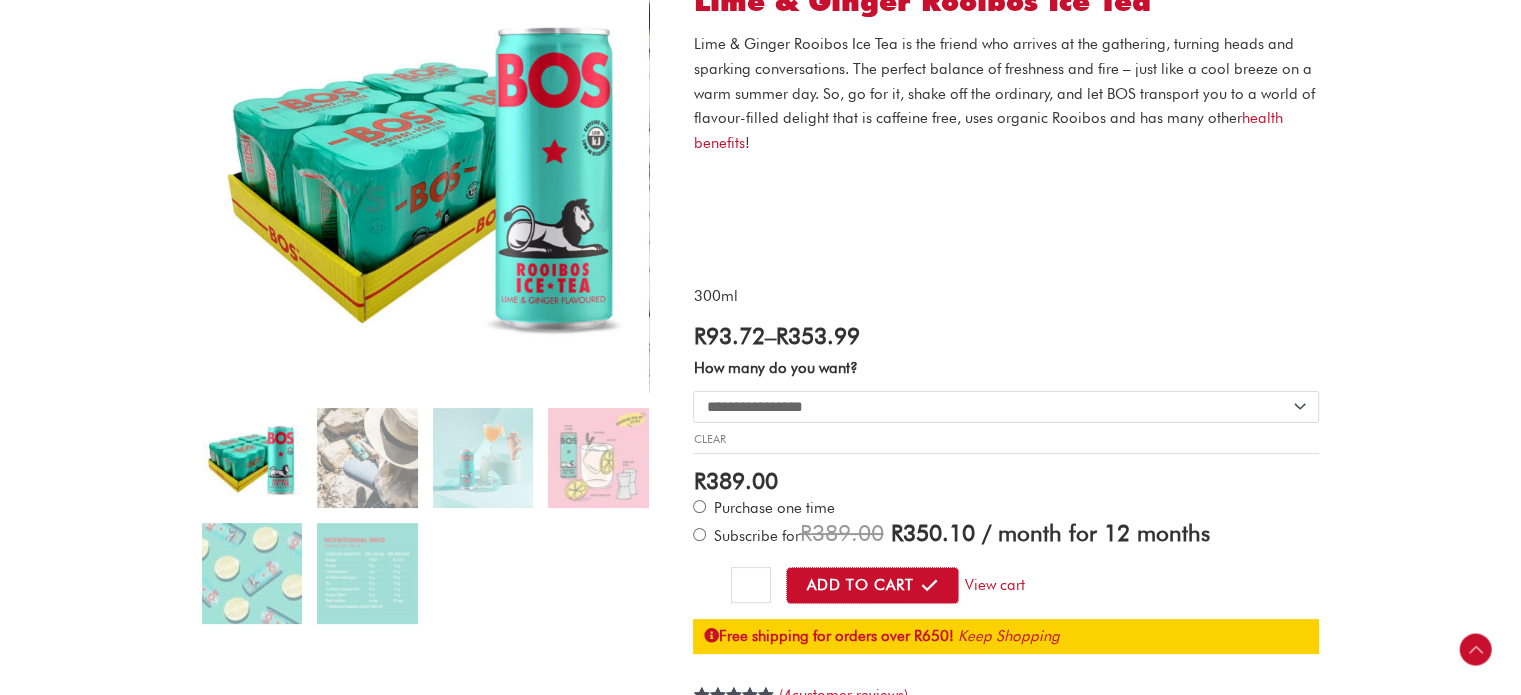 scroll, scrollTop: 0, scrollLeft: 0, axis: both 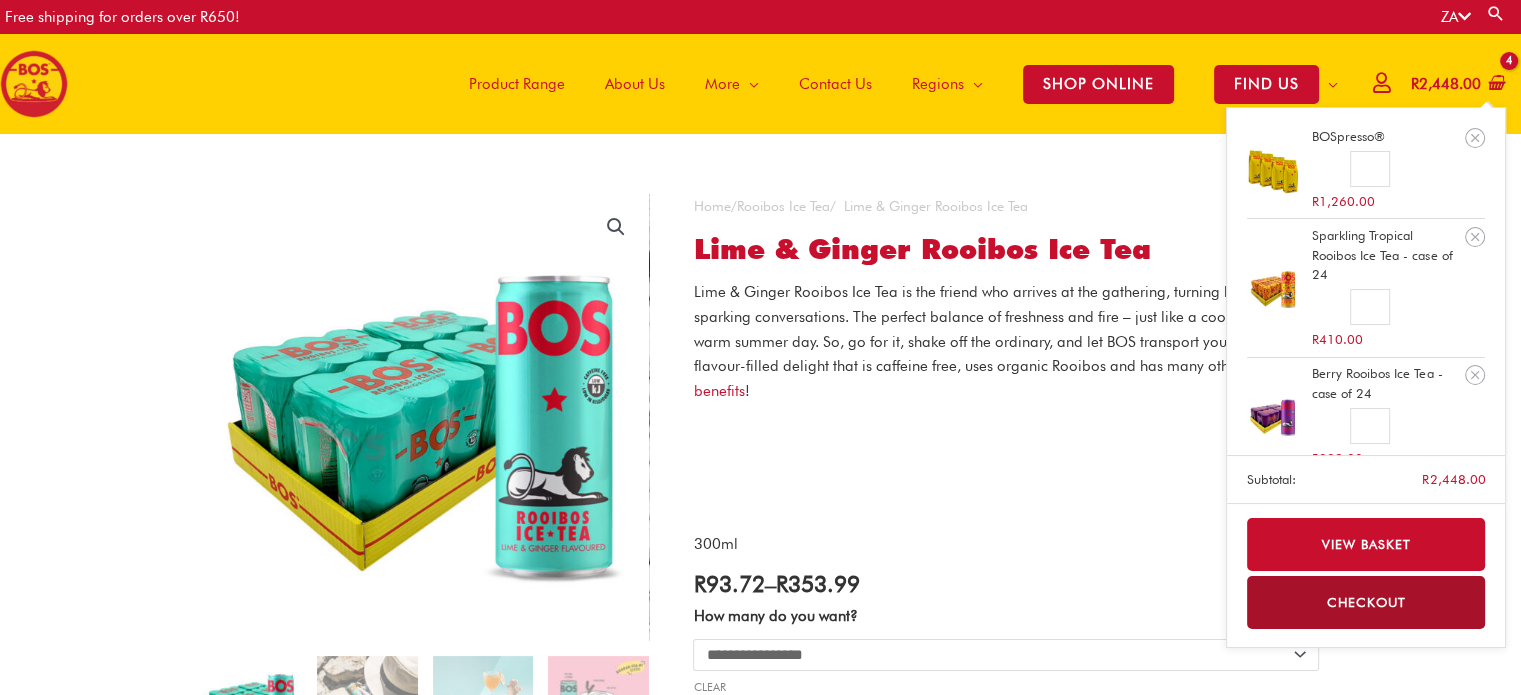click on "R  2,448.00" at bounding box center (1446, 84) 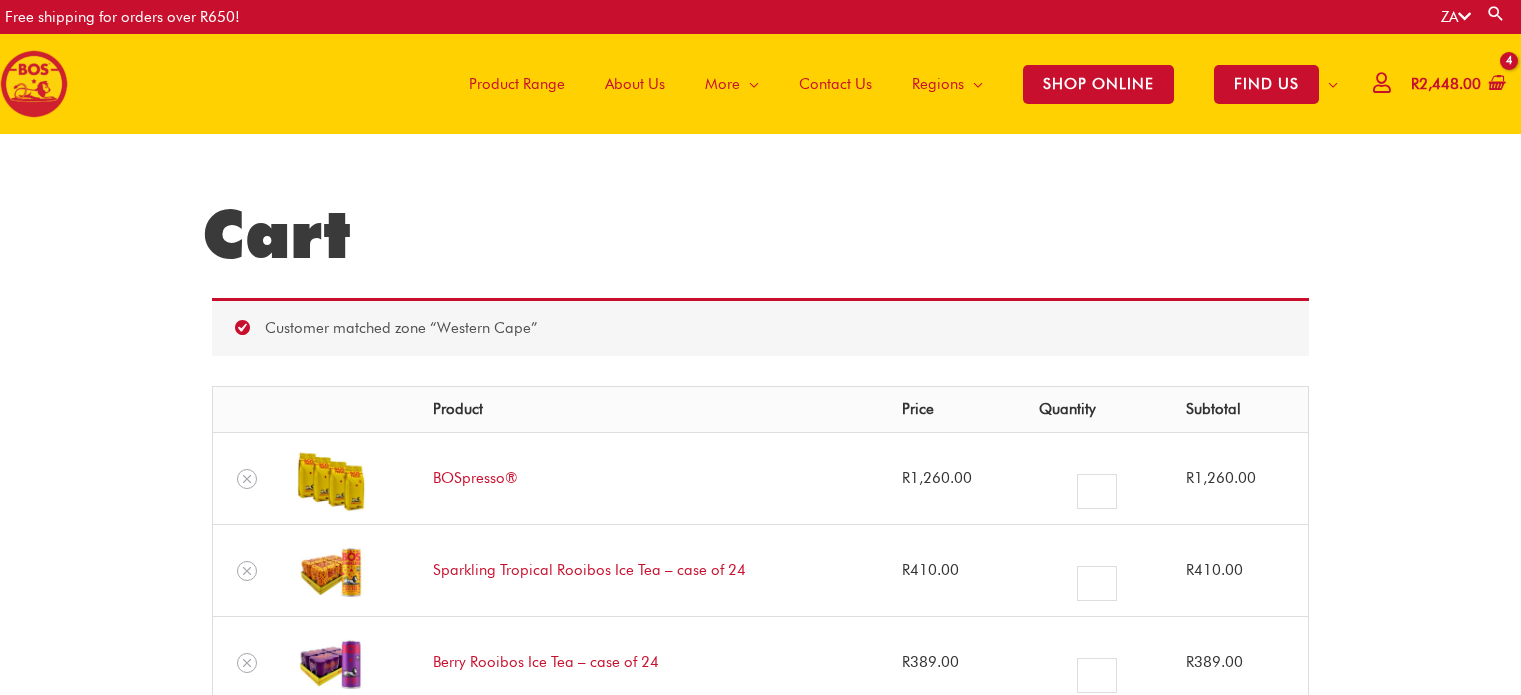 scroll, scrollTop: 0, scrollLeft: 0, axis: both 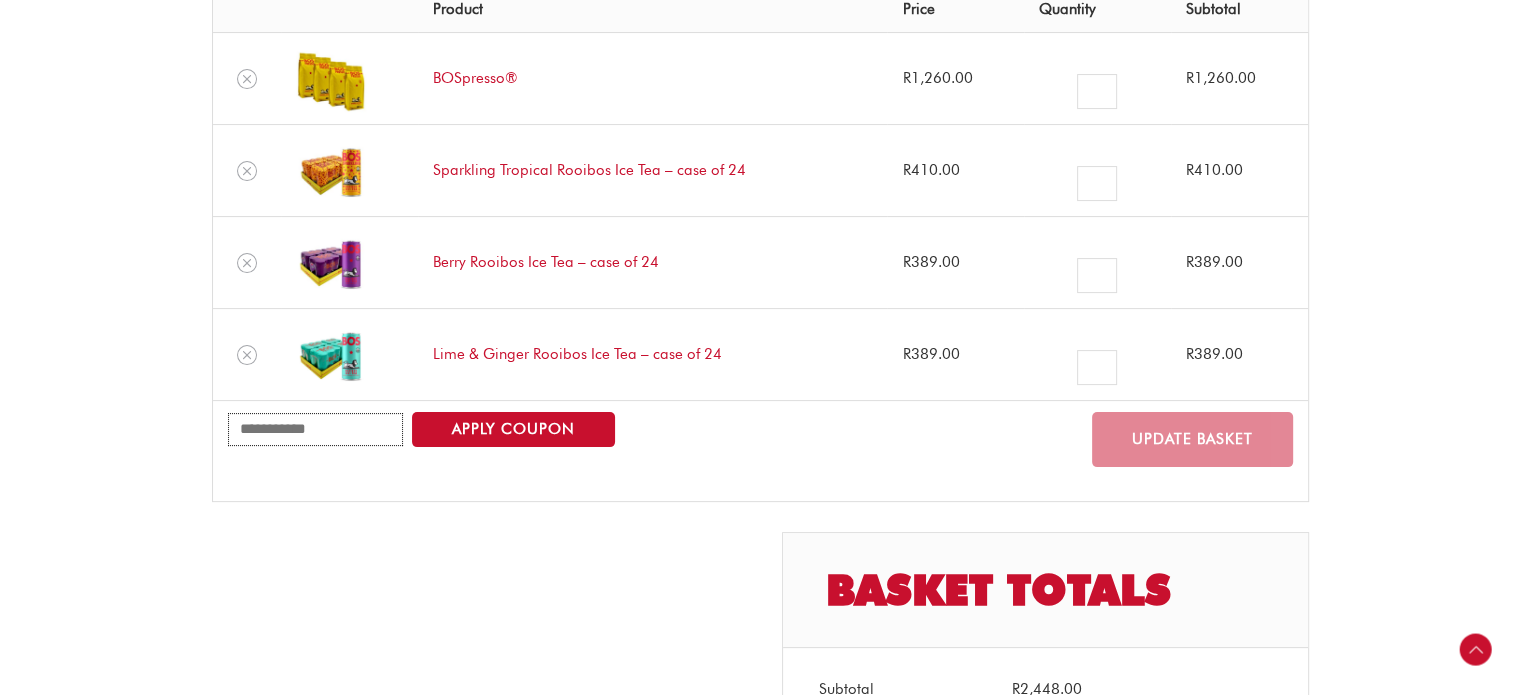 click on "Coupon:" at bounding box center [315, 429] 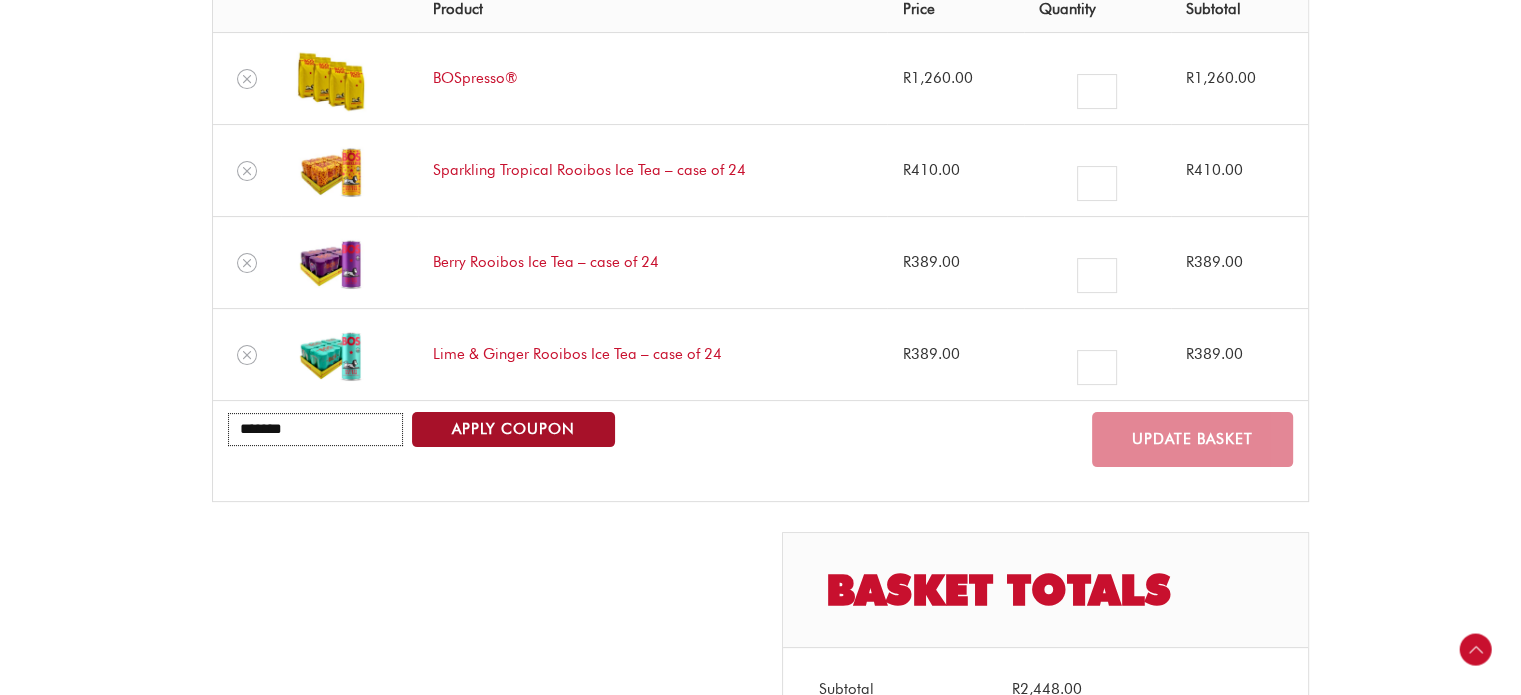 type on "*******" 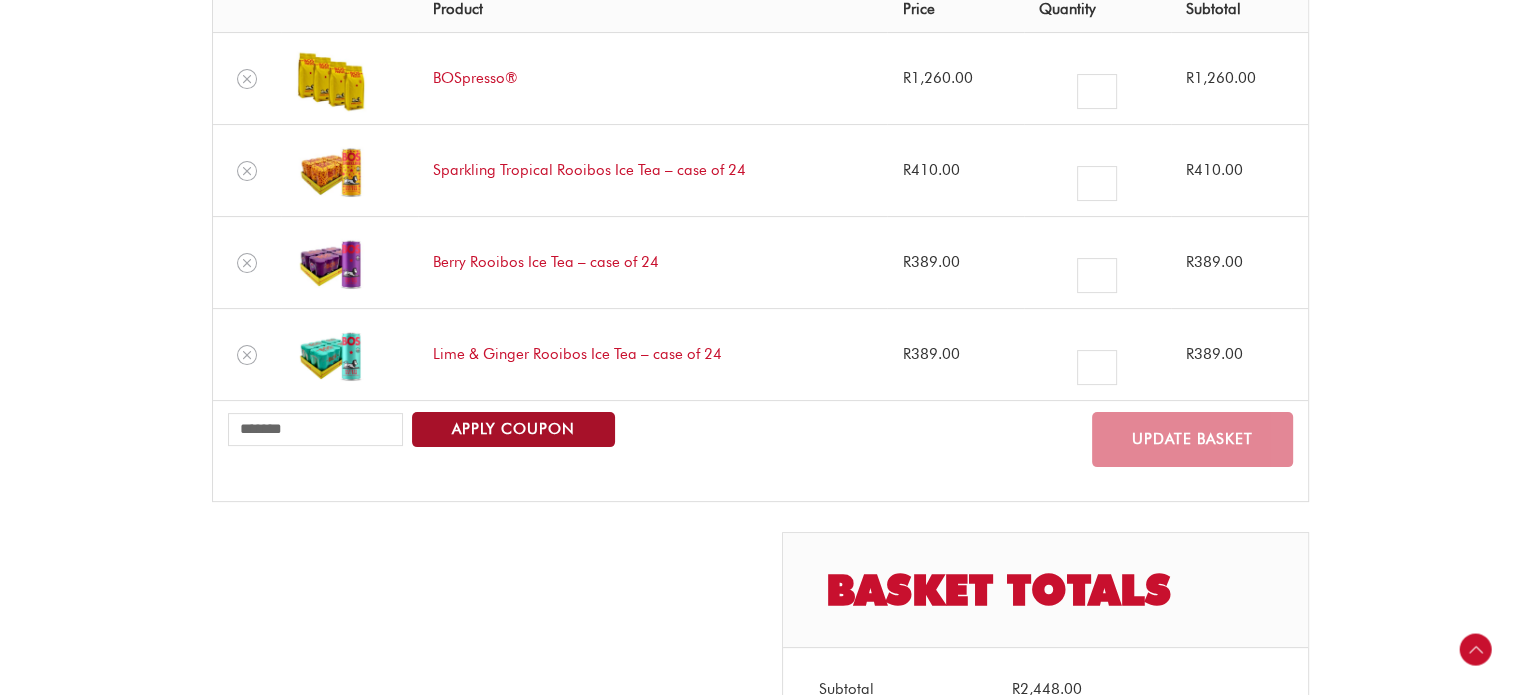 click on "Apply coupon" at bounding box center [513, 429] 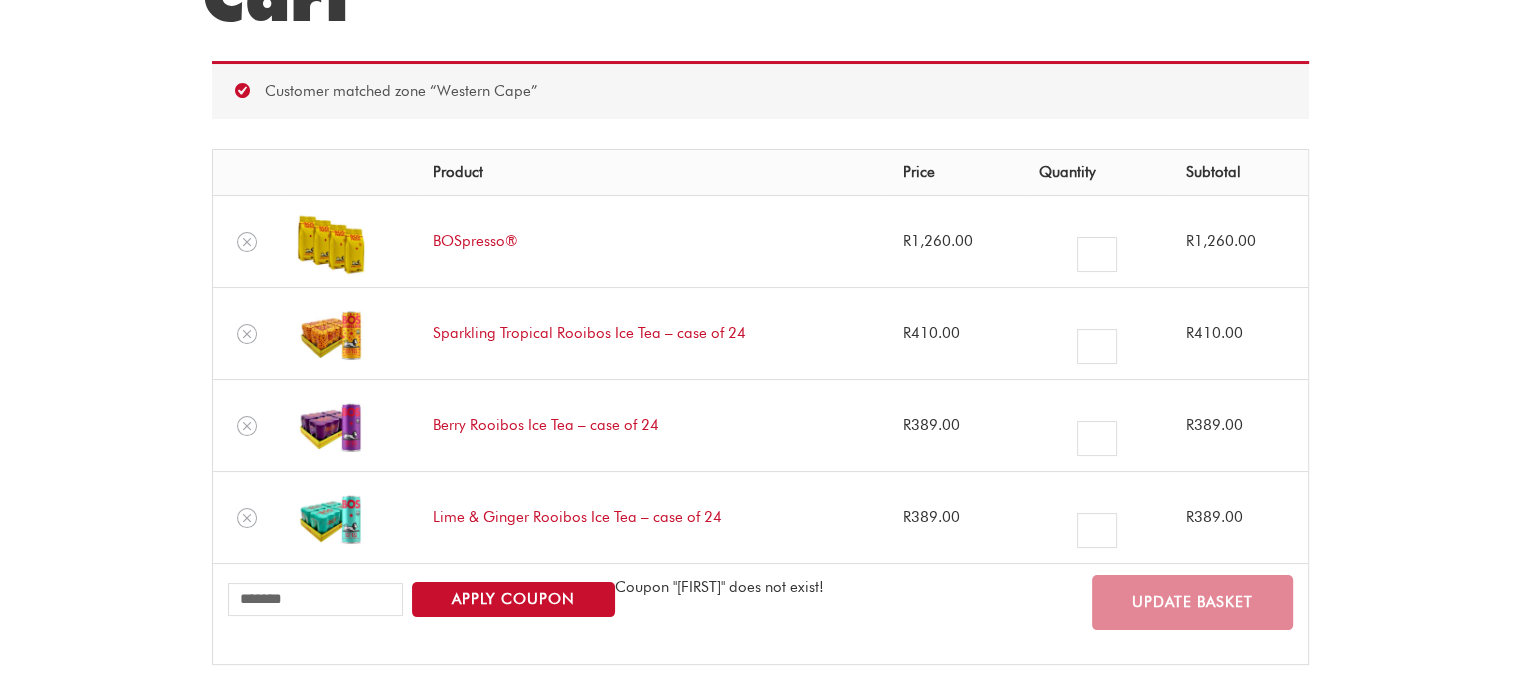 scroll, scrollTop: 197, scrollLeft: 0, axis: vertical 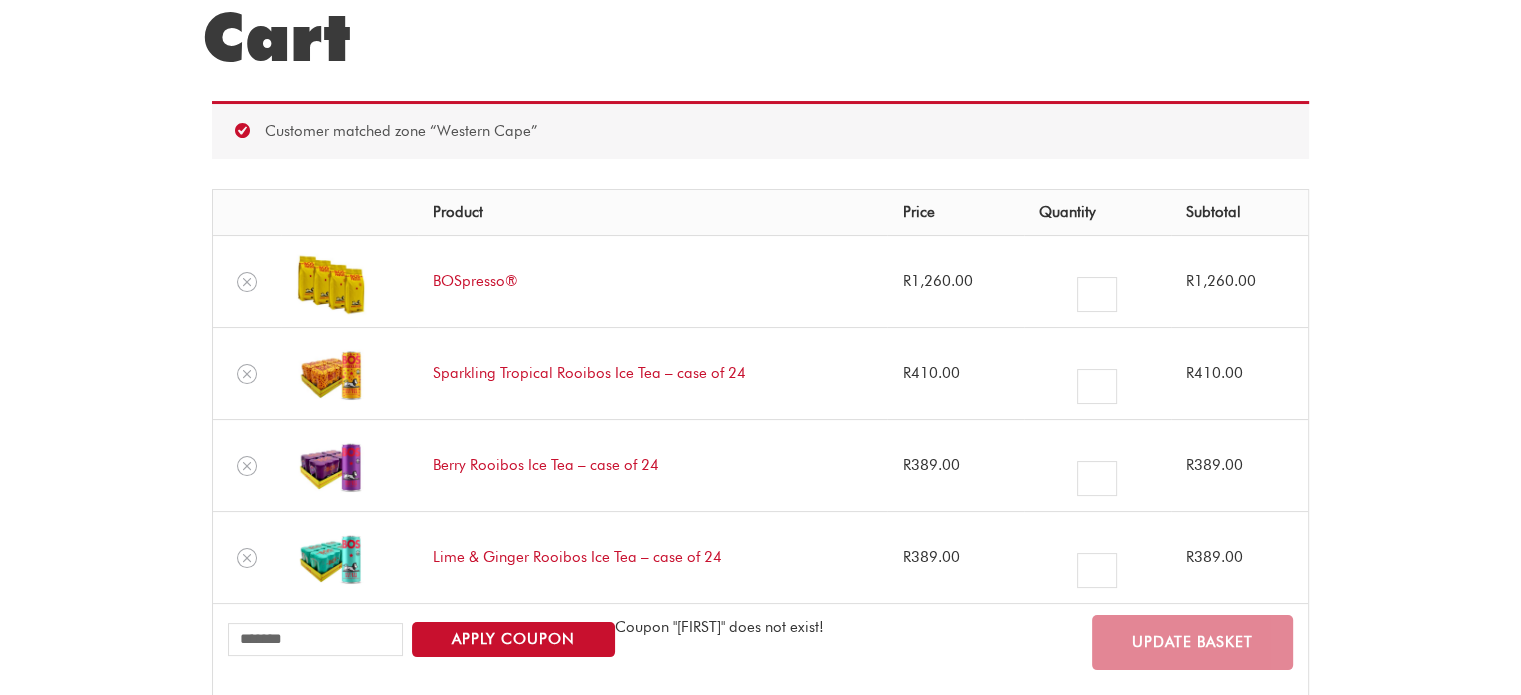 click on "*******" at bounding box center (315, 639) 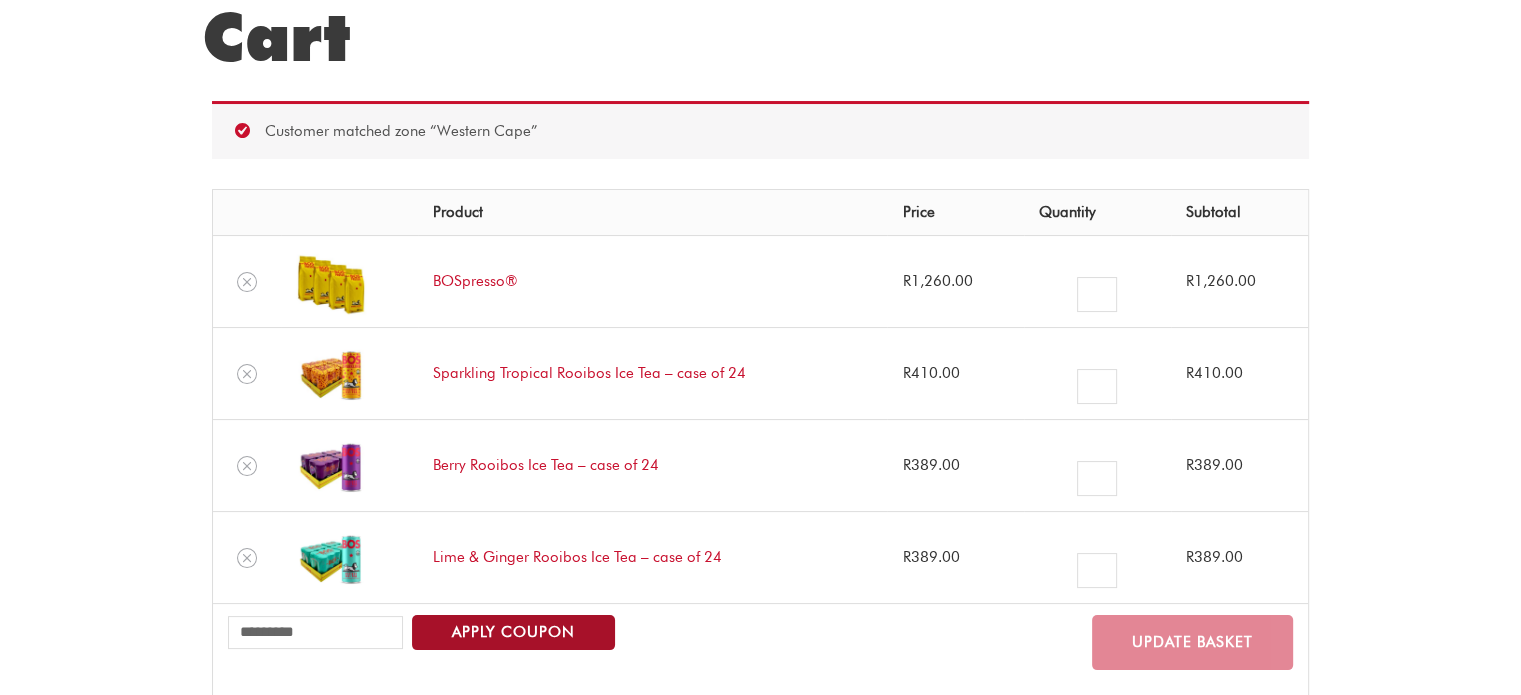 type on "*********" 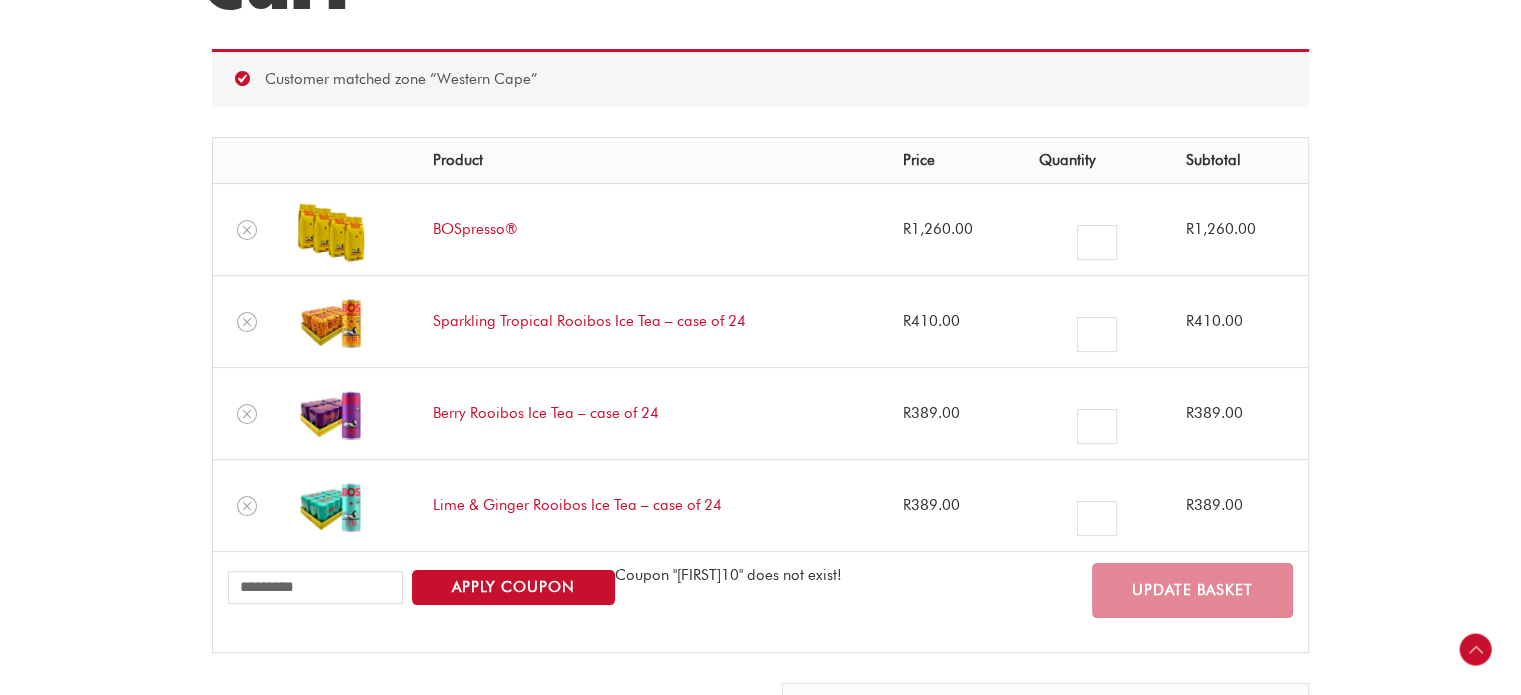 scroll, scrollTop: 397, scrollLeft: 0, axis: vertical 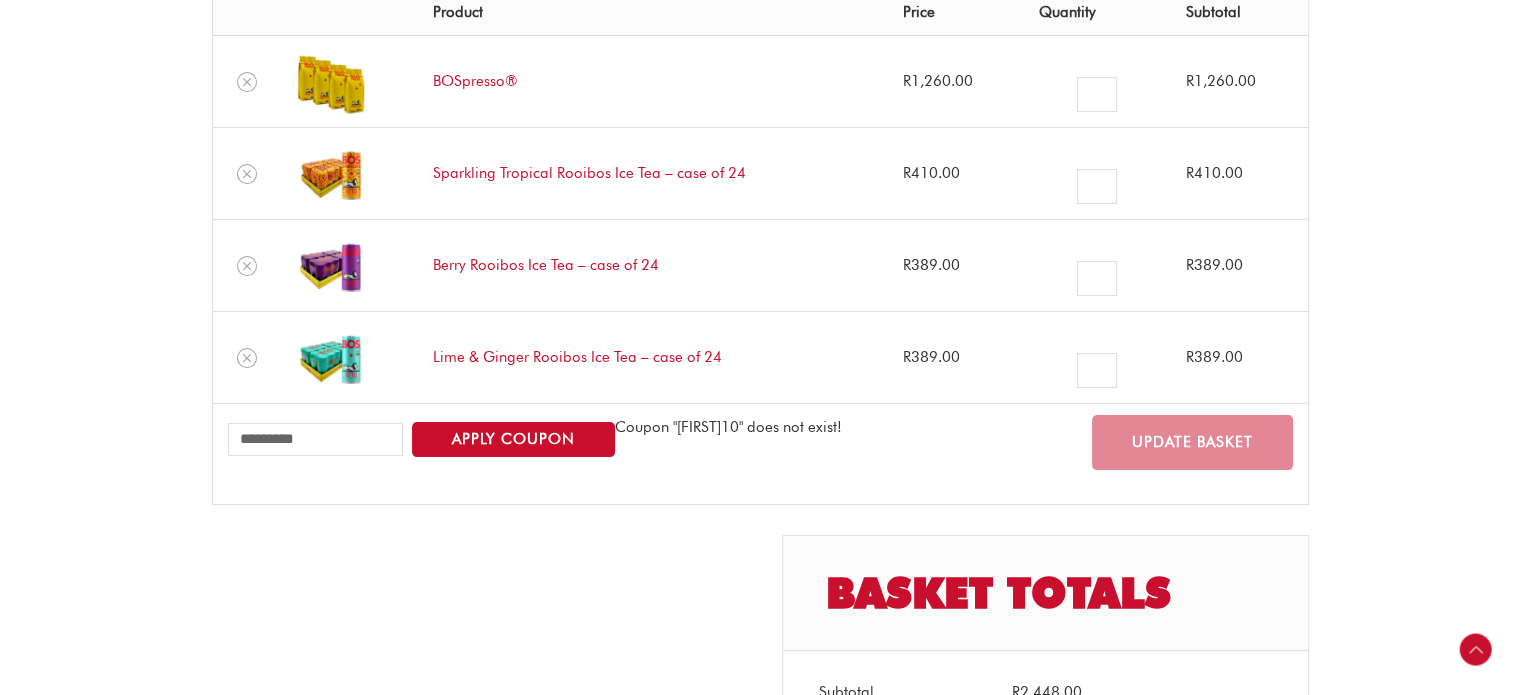 click on "*********" at bounding box center (315, 439) 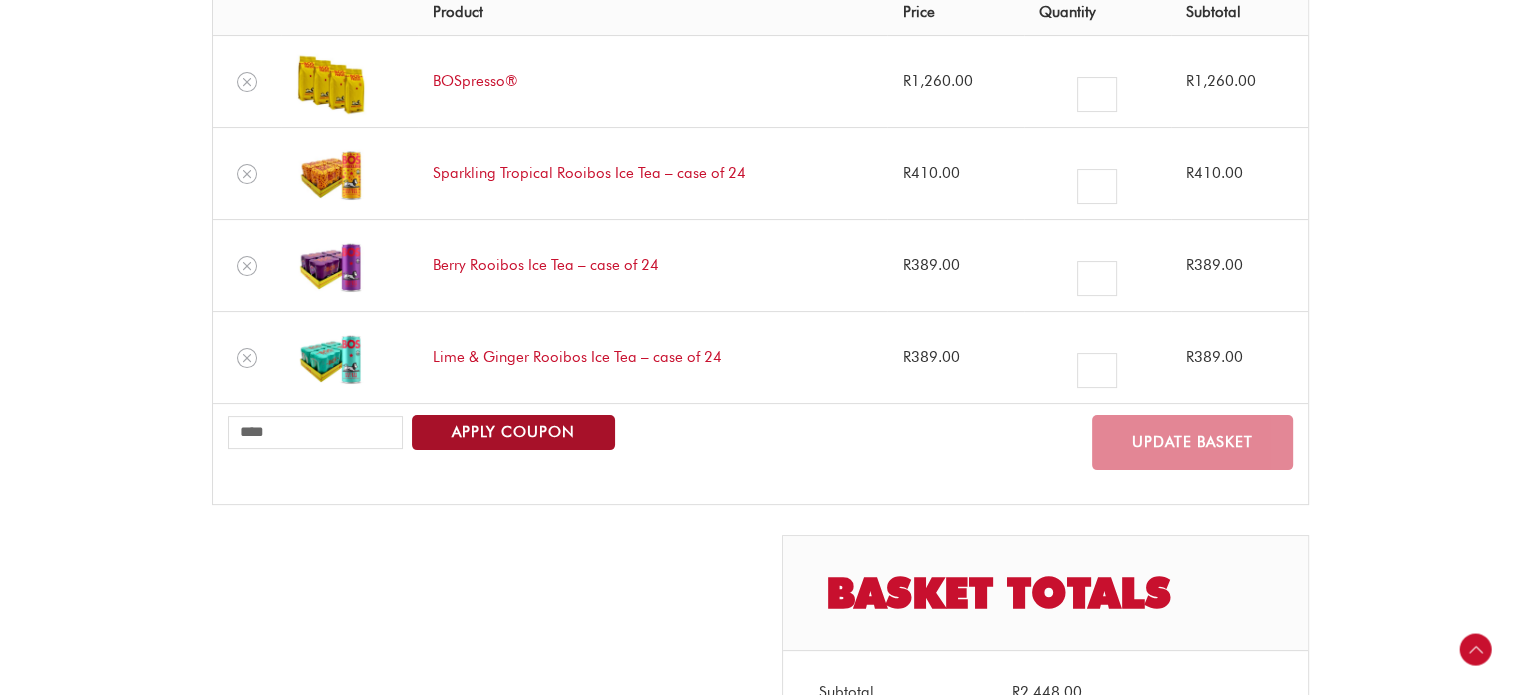 type on "****" 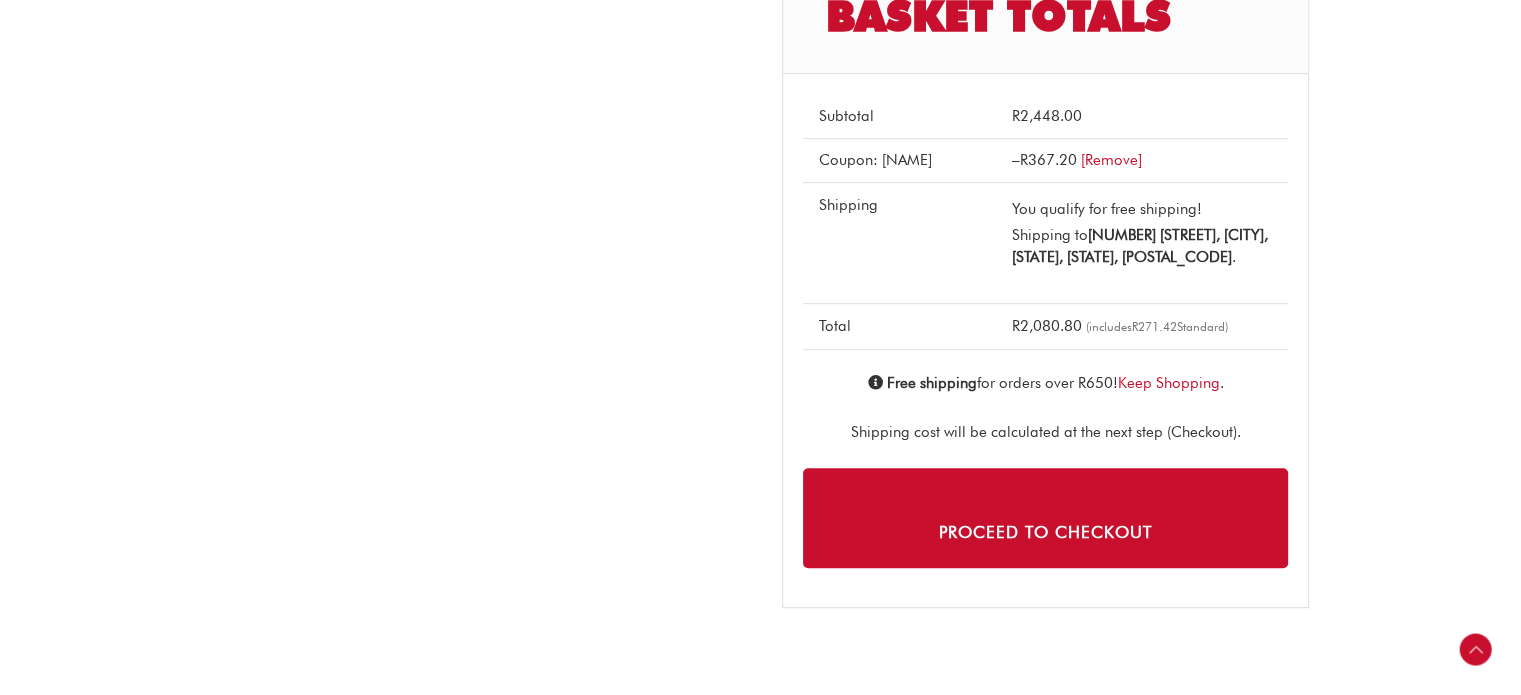 scroll, scrollTop: 1300, scrollLeft: 0, axis: vertical 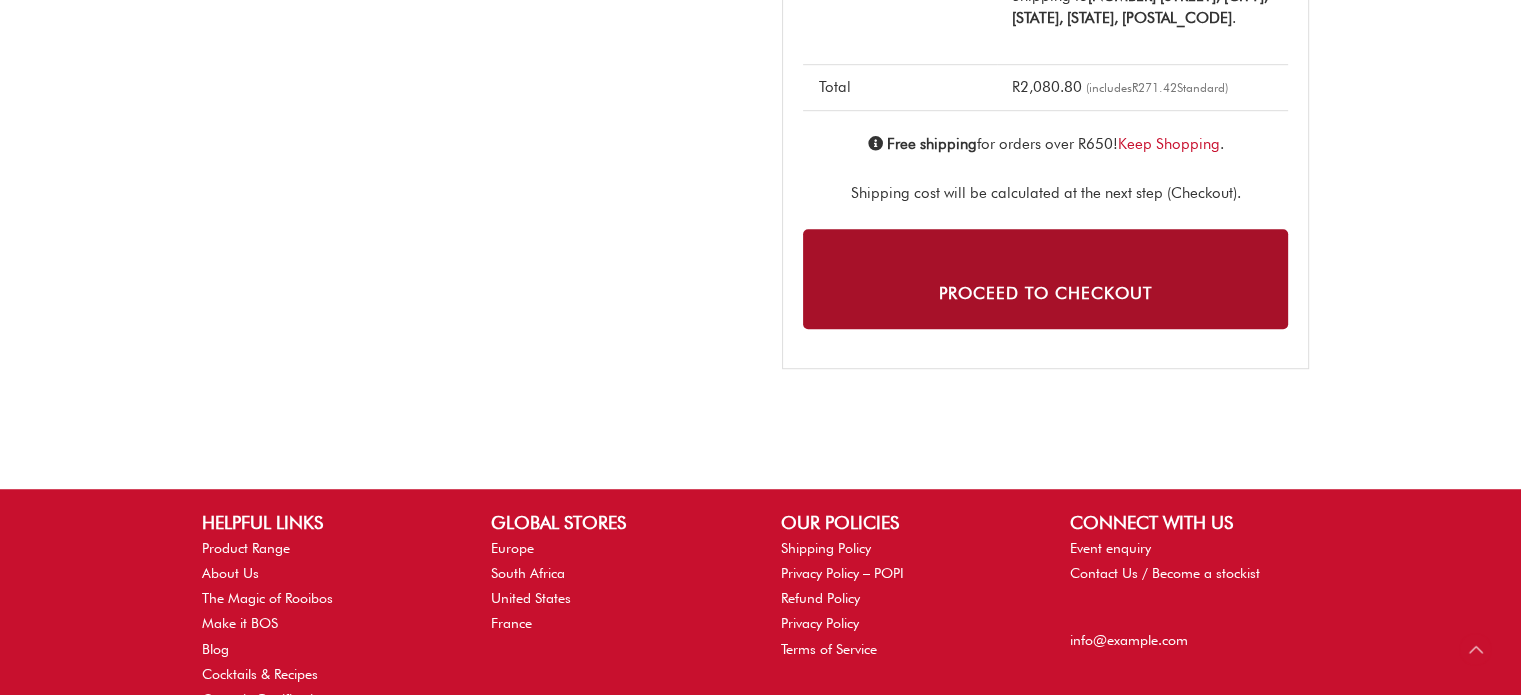 click on "Proceed to checkout" at bounding box center [1045, 278] 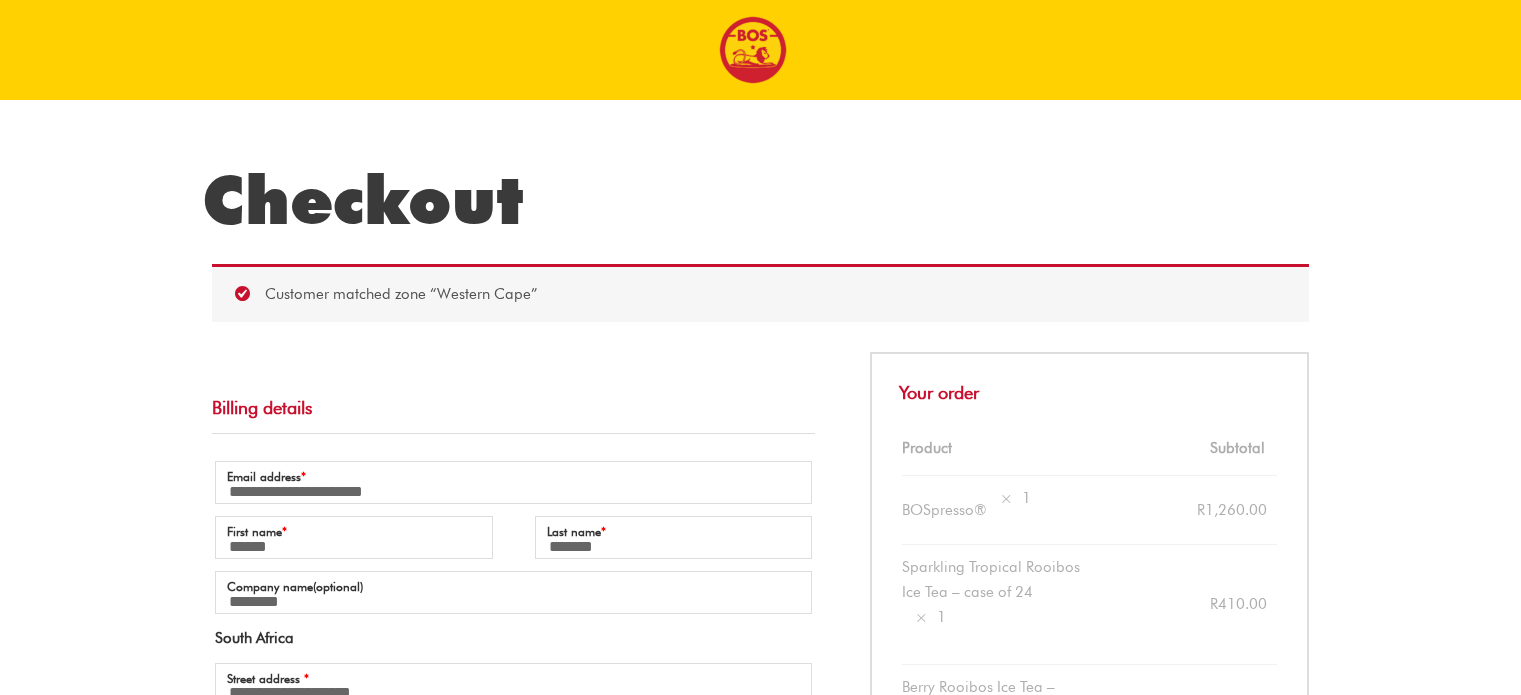 select on "**" 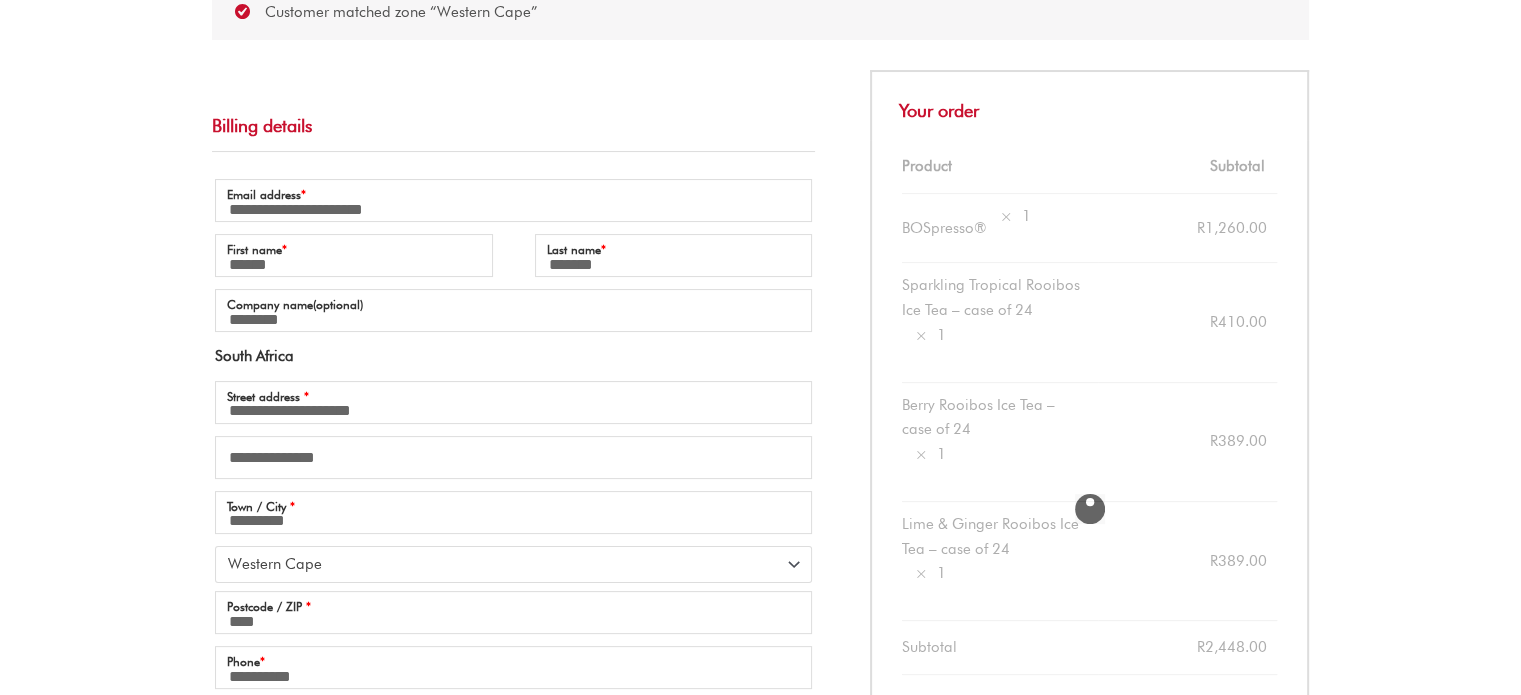 scroll, scrollTop: 0, scrollLeft: 0, axis: both 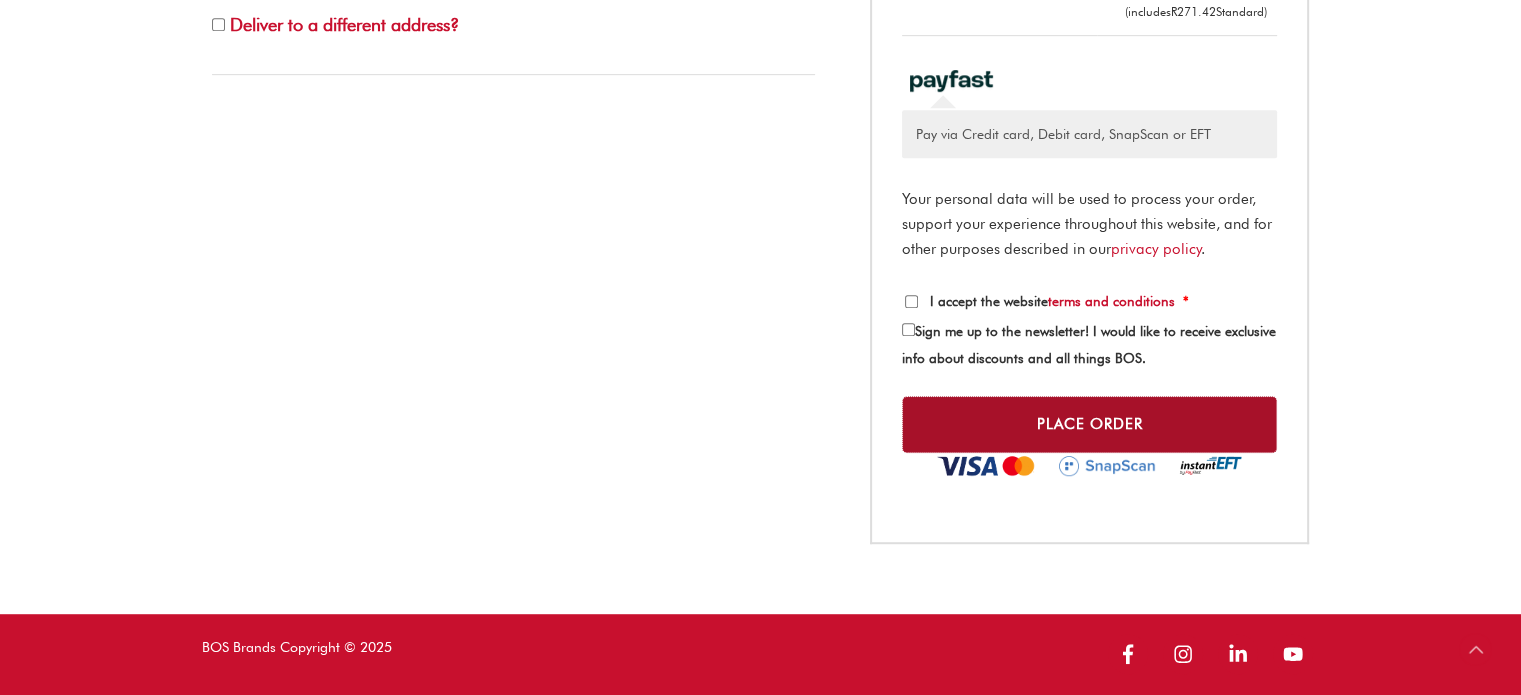click on "Place order" at bounding box center (1089, 424) 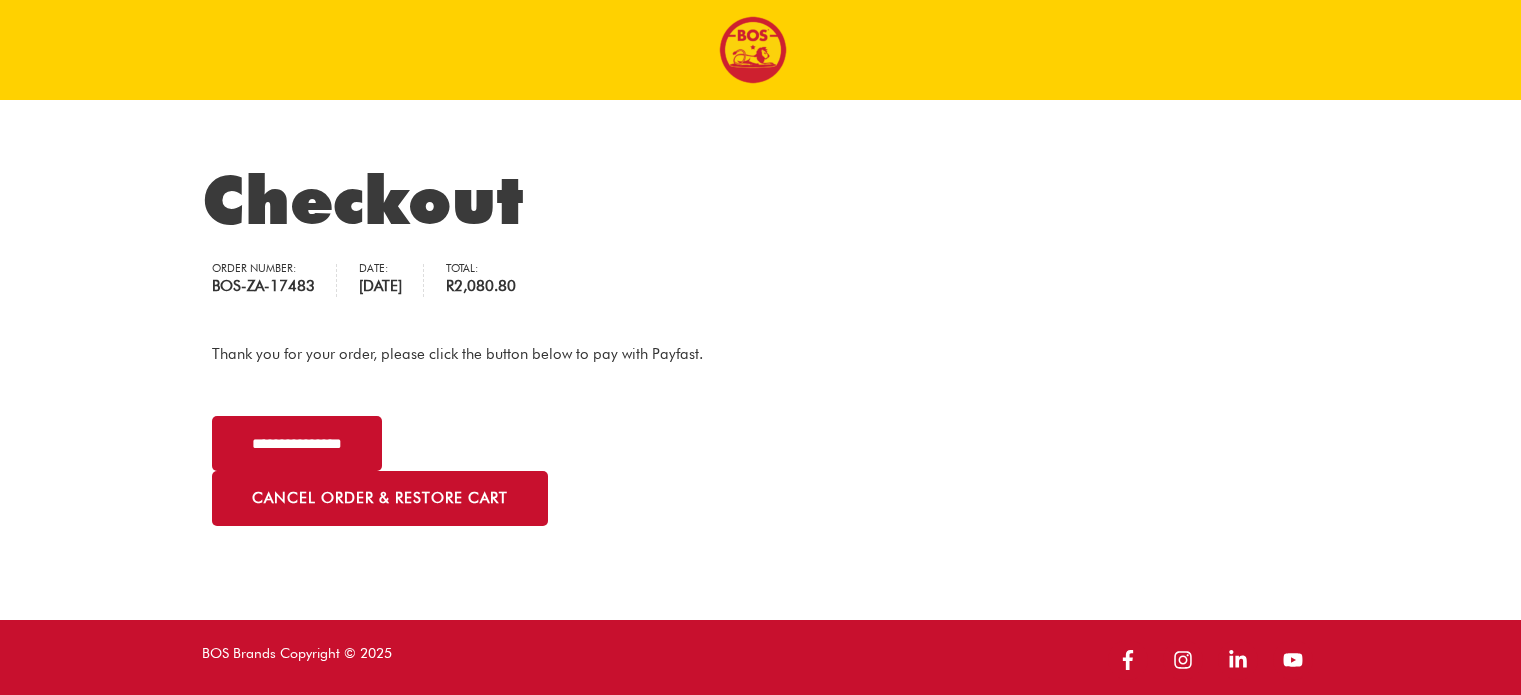 scroll, scrollTop: 0, scrollLeft: 0, axis: both 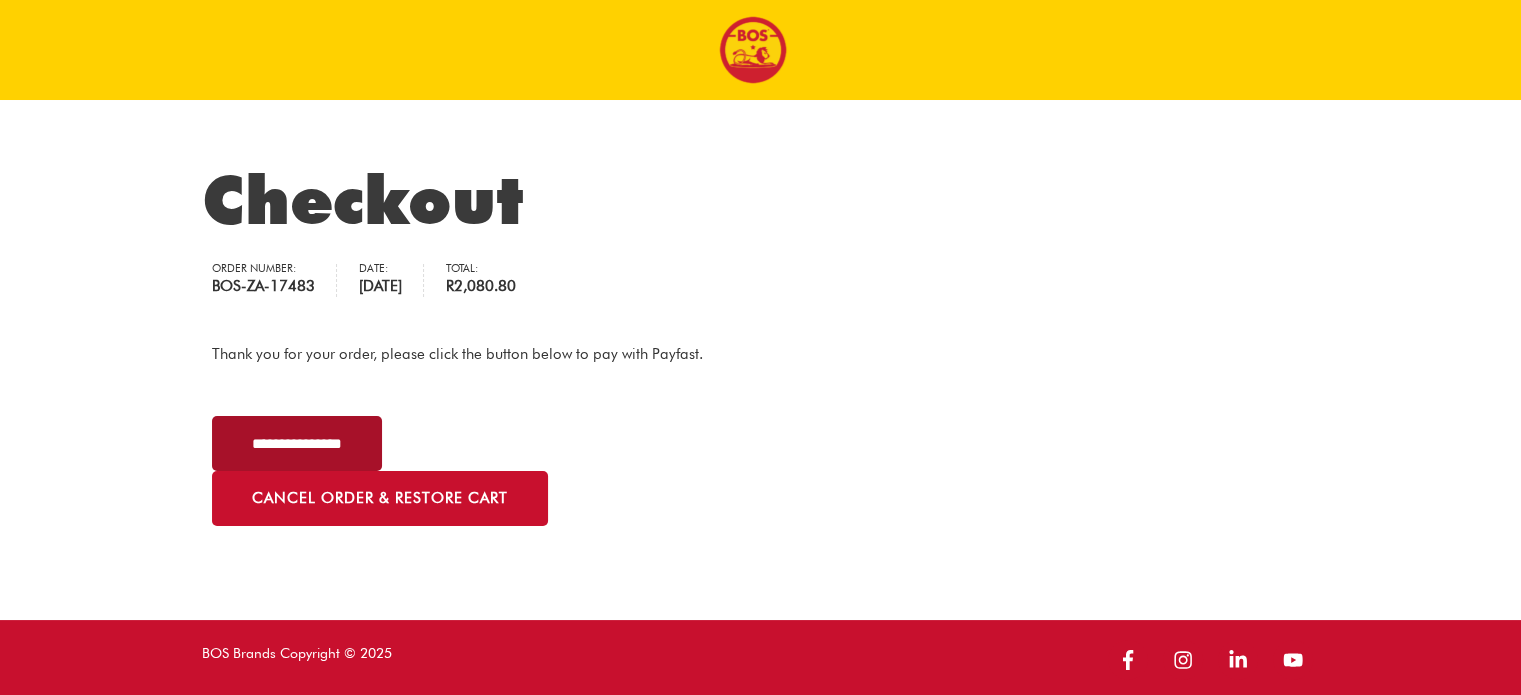 click on "**********" at bounding box center (297, 443) 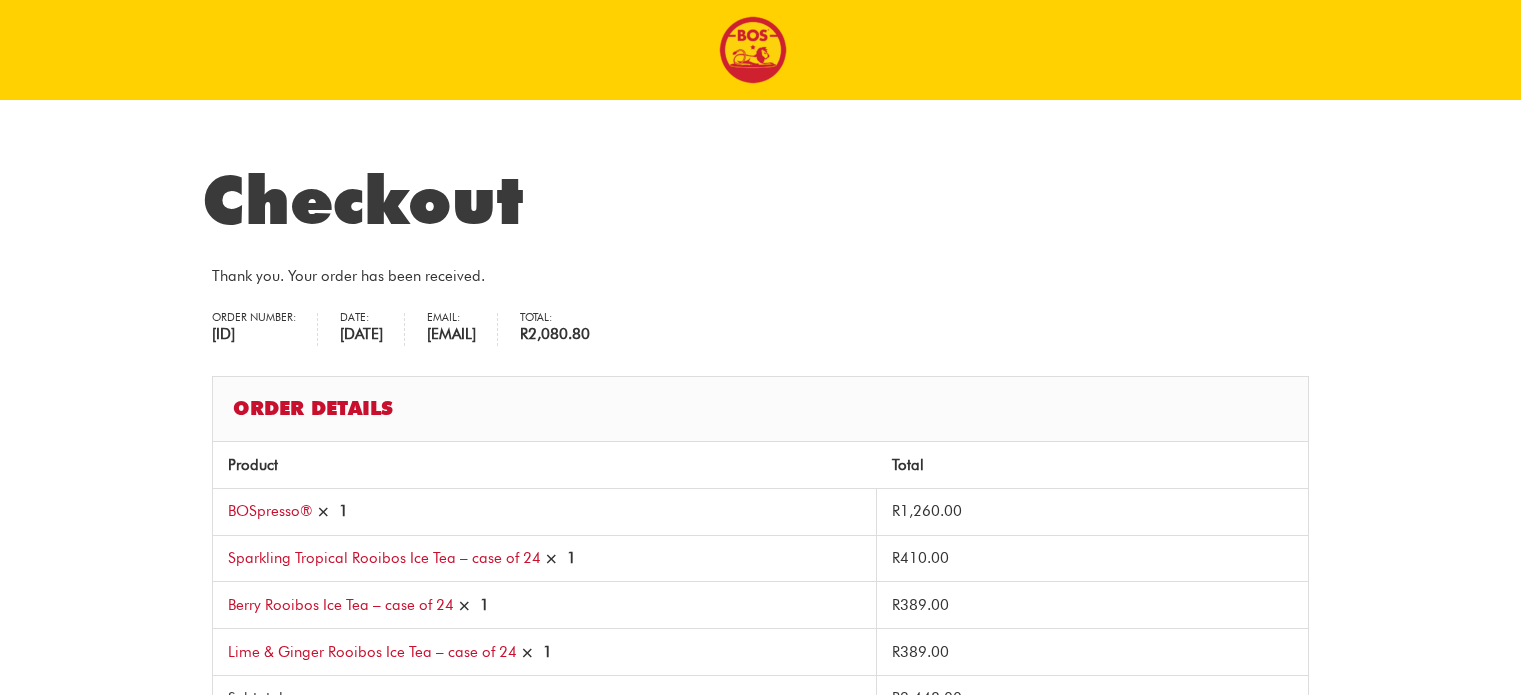 scroll, scrollTop: 0, scrollLeft: 0, axis: both 